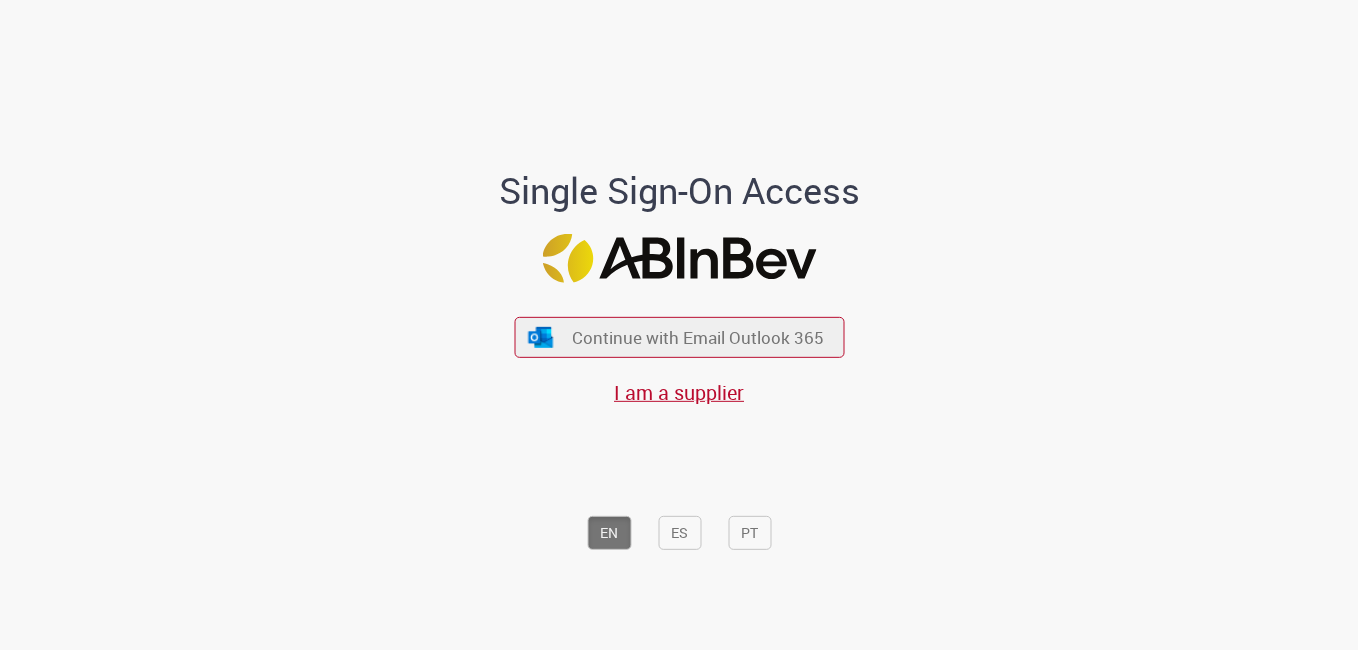 scroll, scrollTop: 0, scrollLeft: 0, axis: both 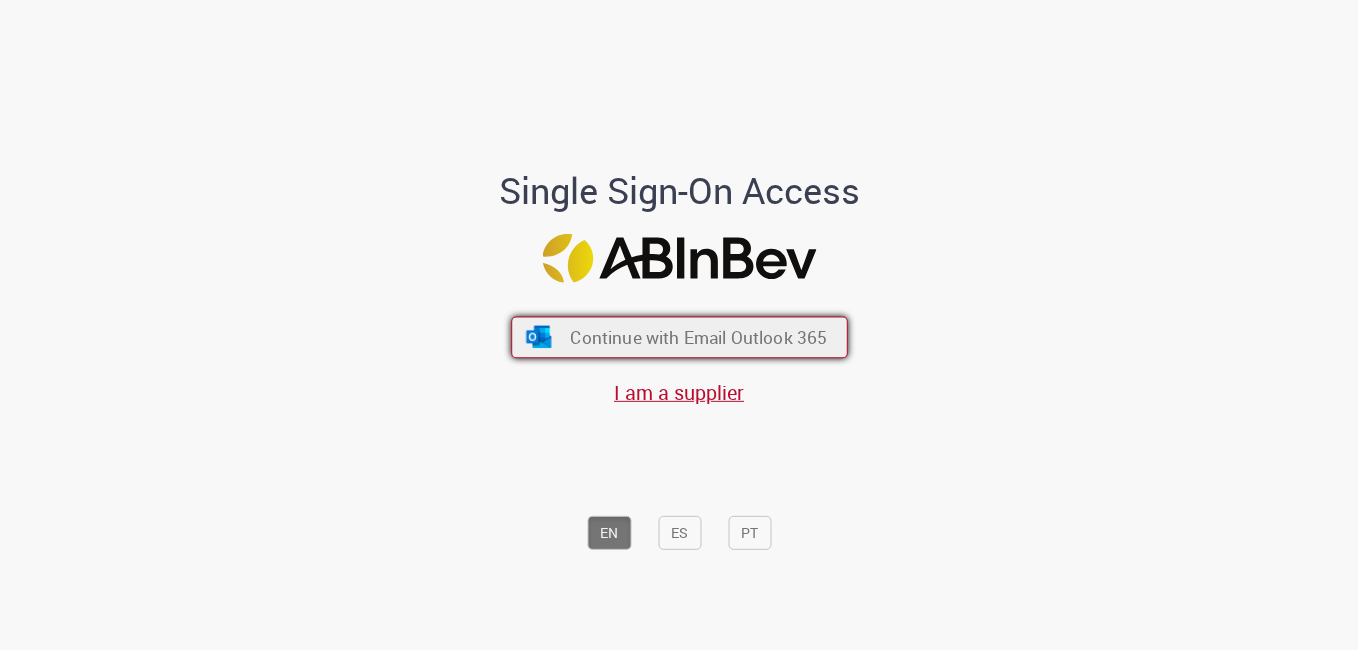 click on "Continue with Email Outlook 365" at bounding box center (698, 337) 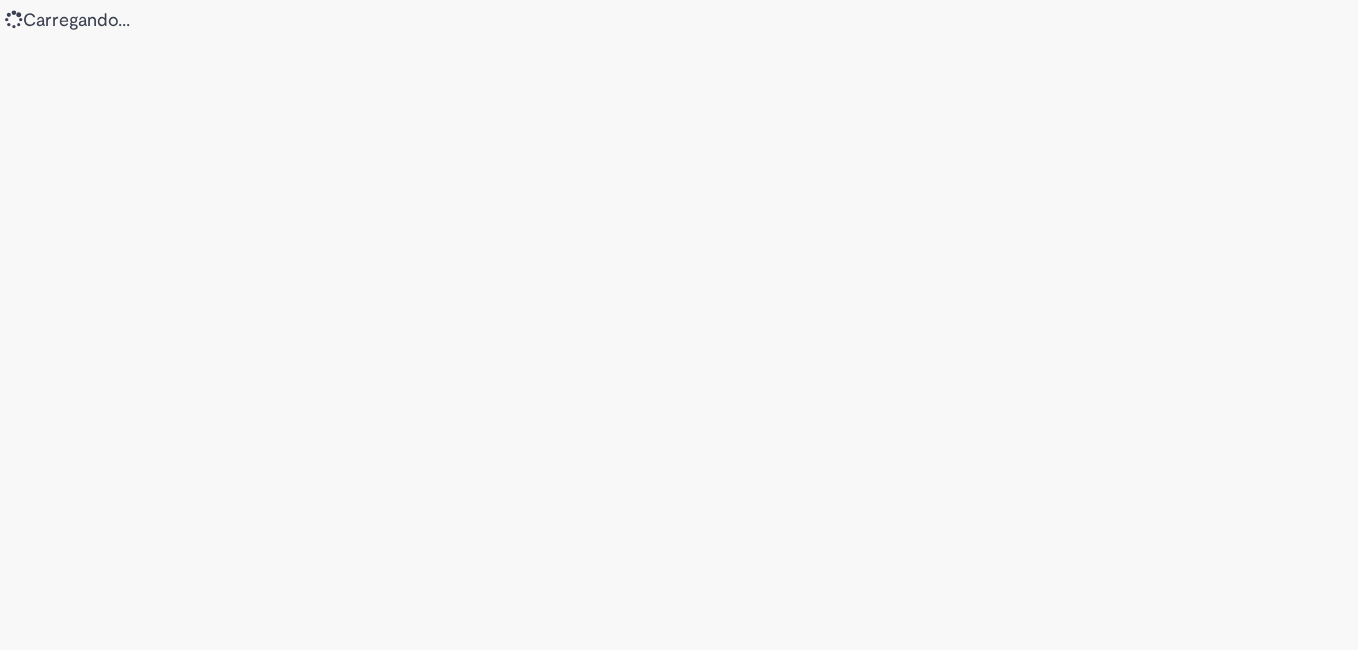 scroll, scrollTop: 0, scrollLeft: 0, axis: both 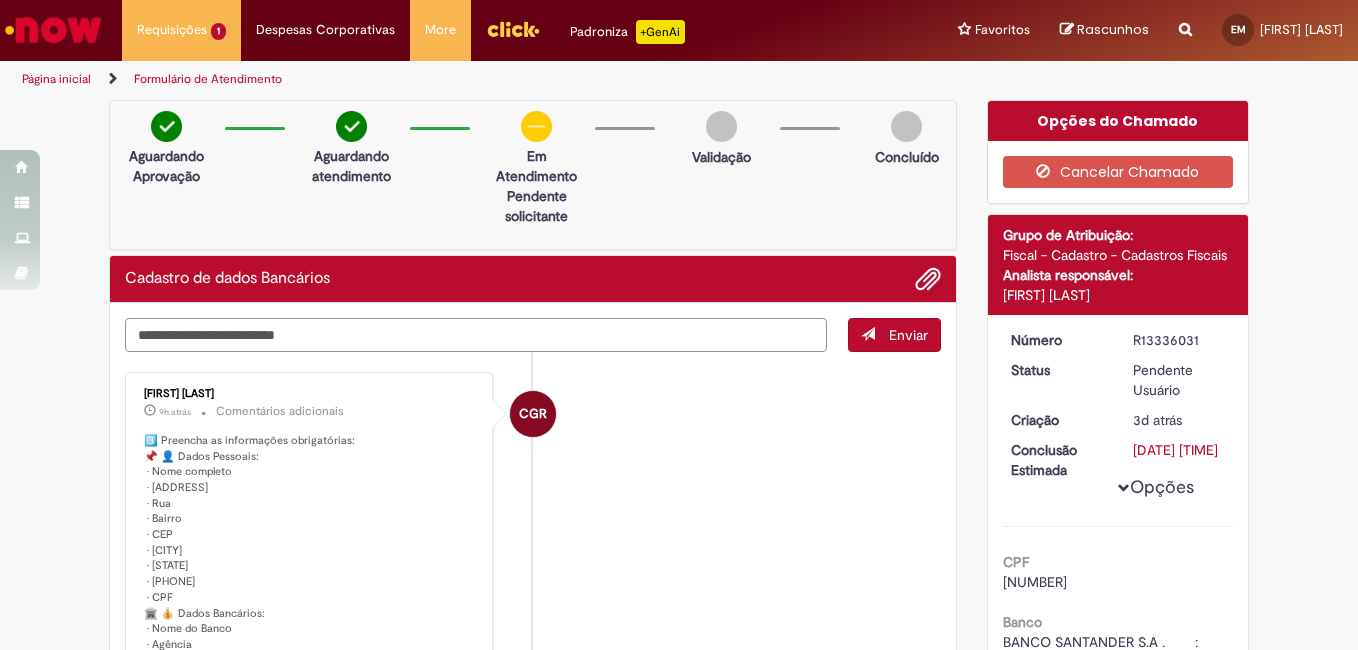 click at bounding box center (476, 335) 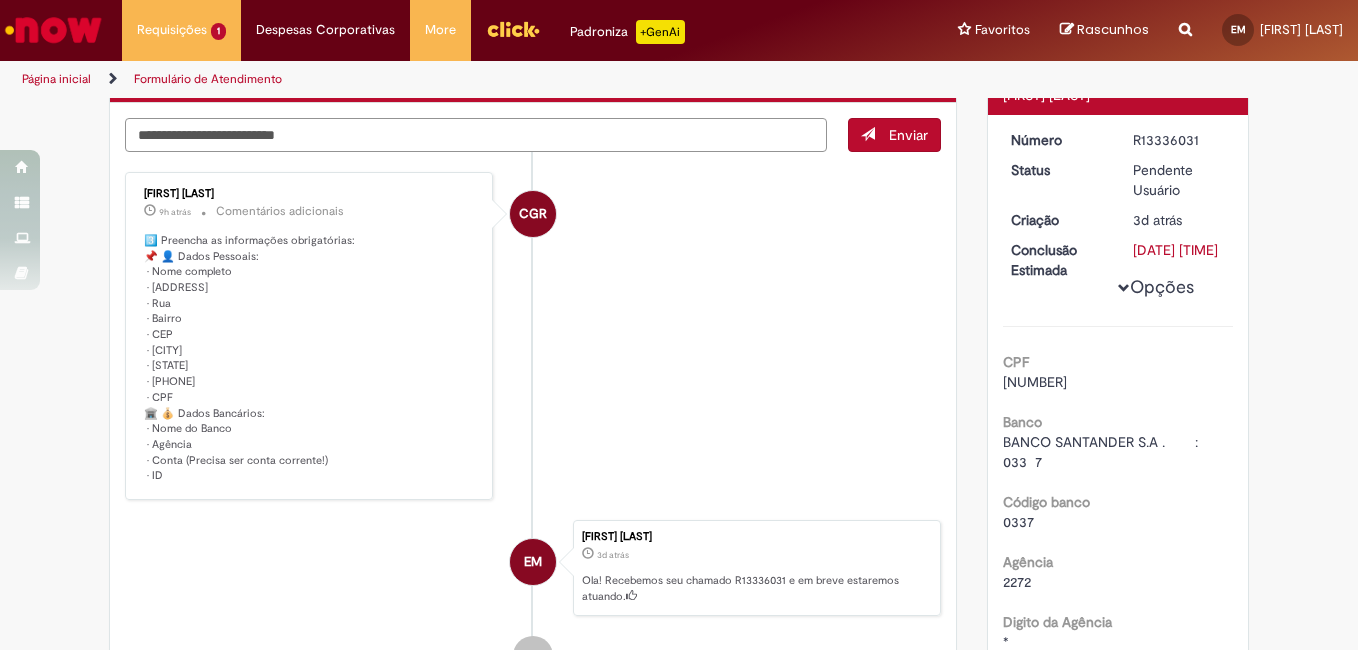 scroll, scrollTop: 300, scrollLeft: 0, axis: vertical 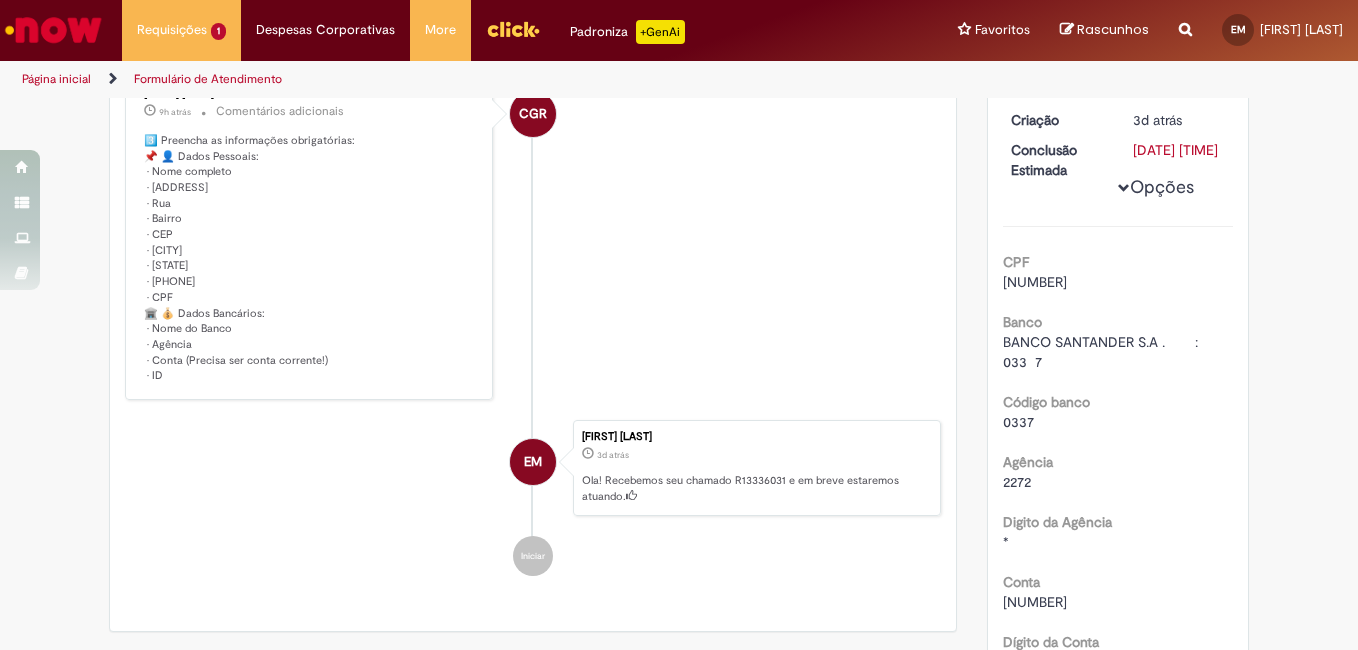 click on "3️⃣ Preencha as informações obrigatórias:
📌 👤 Dados Pessoais:
• Nome completo
• [ADDRESS]
• Rua
• Bairro
• CEP
• [CITY]
• [STATE]
• [PHONE]
• CPF
🏦 💰 Dados Bancários:
• Nome do Banco
• Agência
• Conta (Precisa ser conta corrente!)
• ID" at bounding box center [310, 258] 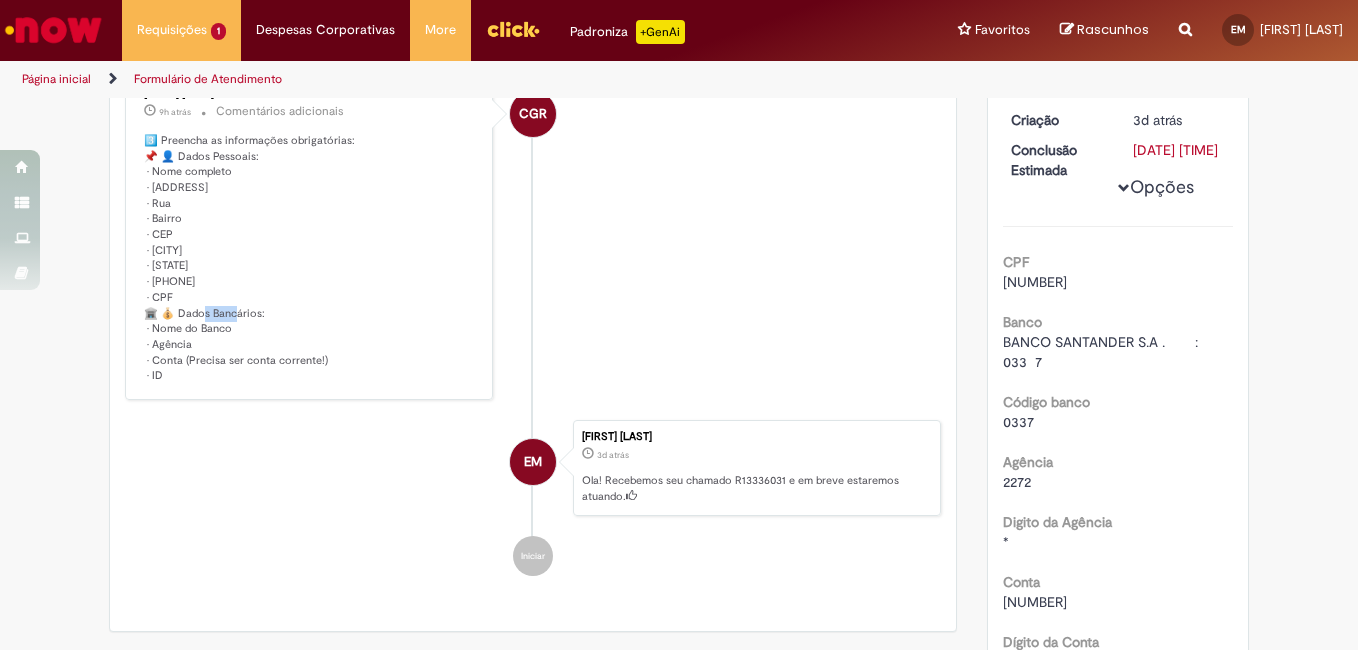 click on "3️⃣ Preencha as informações obrigatórias:
📌 👤 Dados Pessoais:
• Nome completo
• [ADDRESS]
• Rua
• Bairro
• CEP
• [CITY]
• [STATE]
• [PHONE]
• CPF
🏦 💰 Dados Bancários:
• Nome do Banco
• Agência
• Conta (Precisa ser conta corrente!)
• ID" at bounding box center [310, 258] 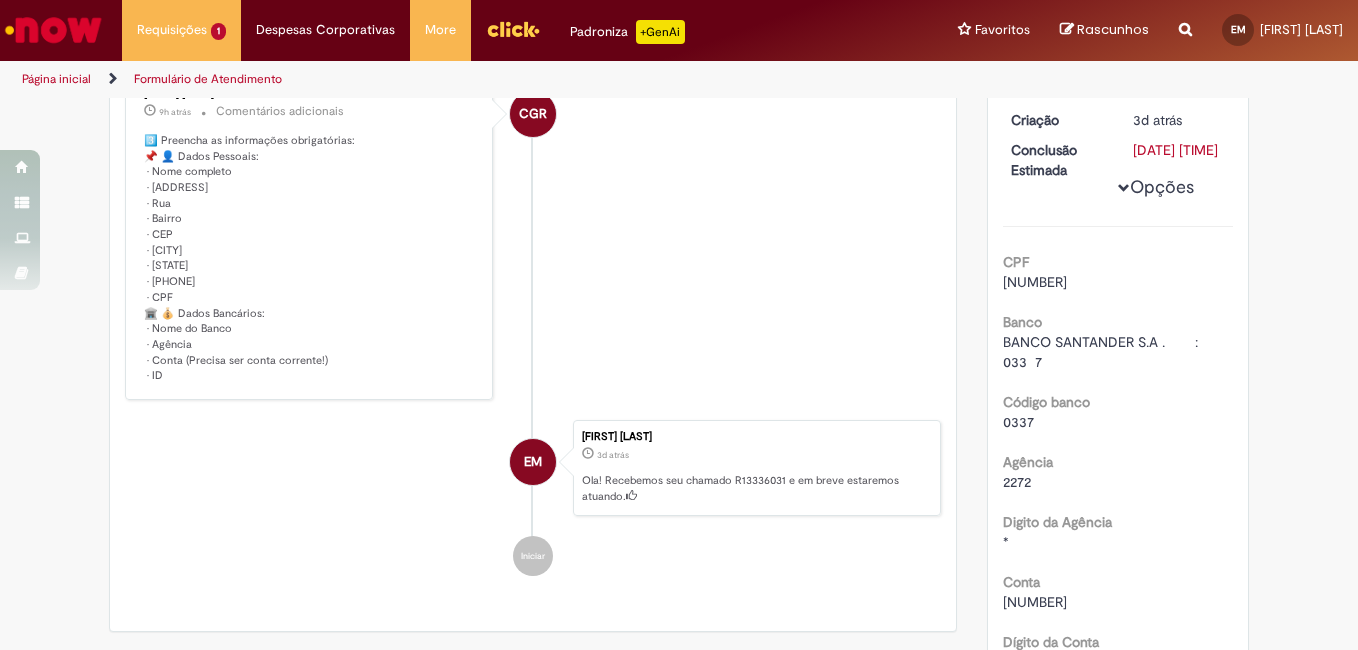 drag, startPoint x: 189, startPoint y: 319, endPoint x: 253, endPoint y: 311, distance: 64.49806 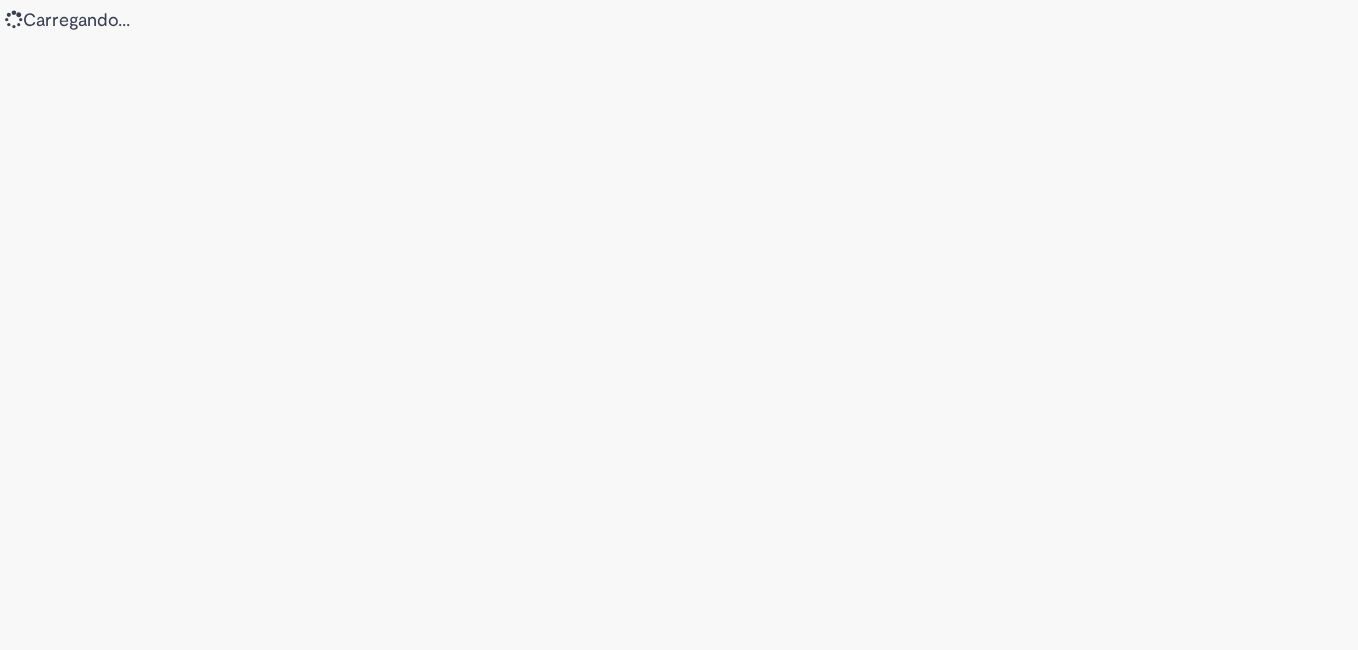 scroll, scrollTop: 0, scrollLeft: 0, axis: both 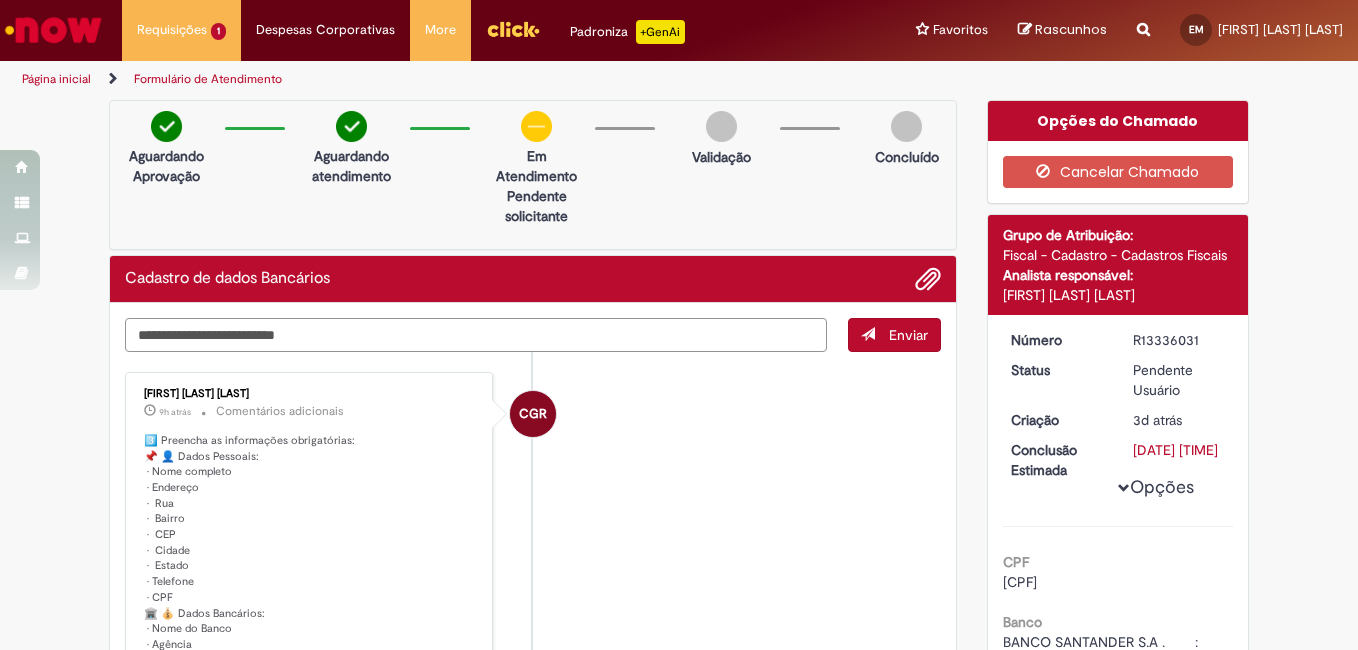 click at bounding box center [476, 335] 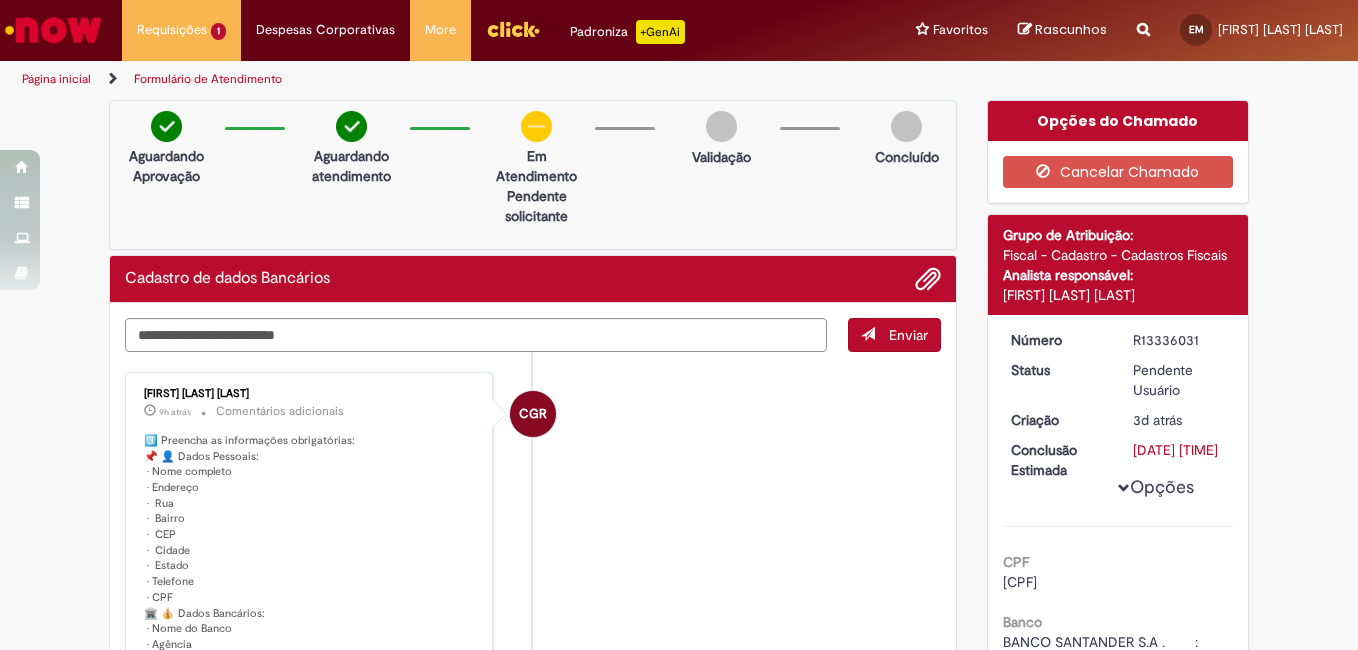 drag, startPoint x: 393, startPoint y: 331, endPoint x: 374, endPoint y: 502, distance: 172.05232 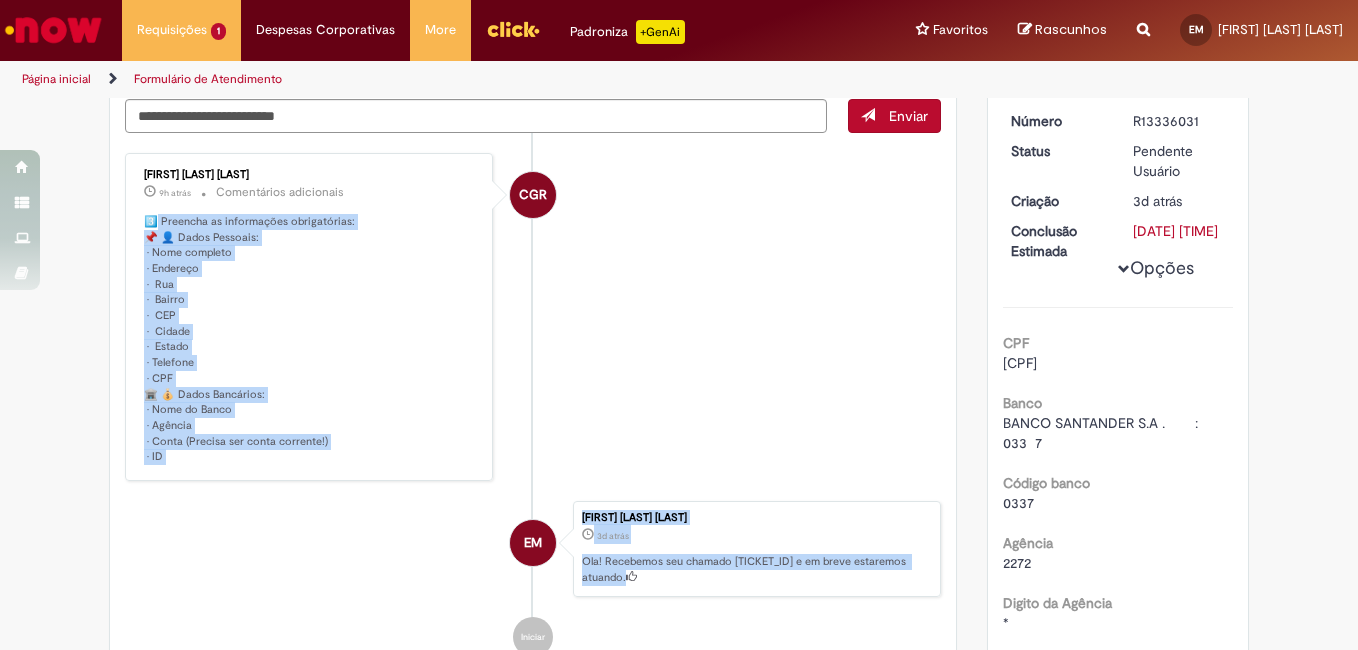 scroll, scrollTop: 229, scrollLeft: 0, axis: vertical 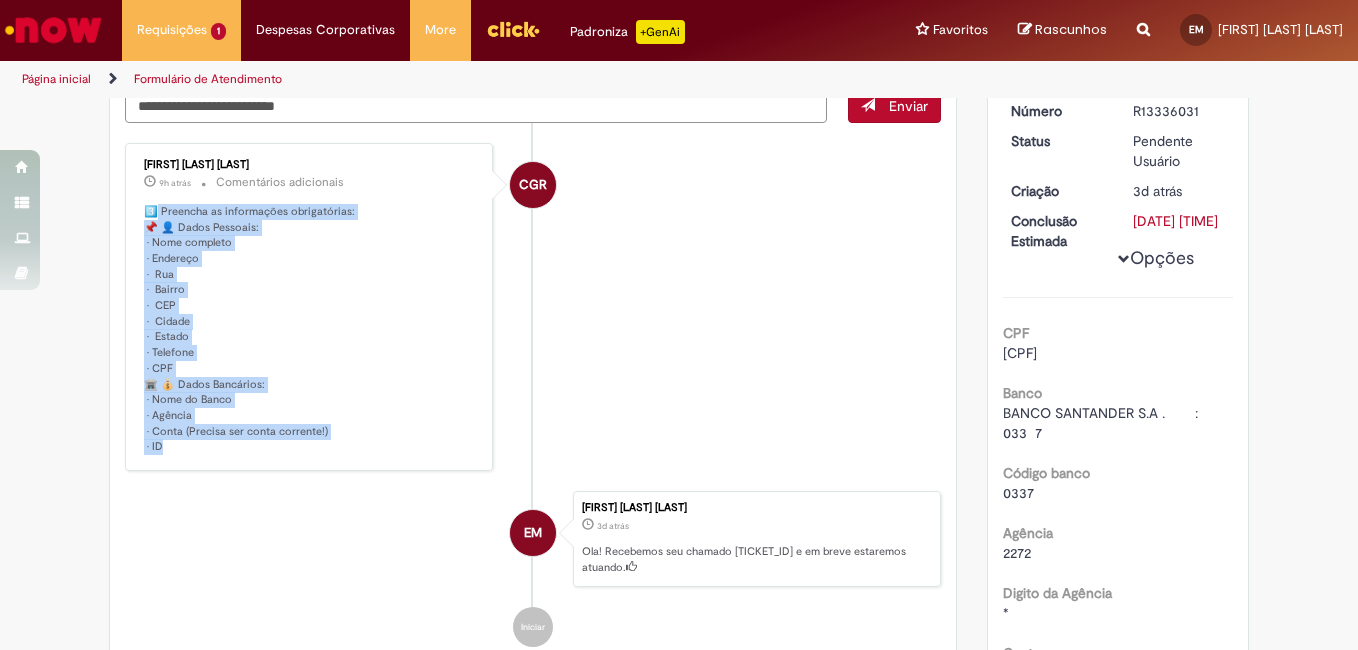 drag, startPoint x: 148, startPoint y: 441, endPoint x: 251, endPoint y: 452, distance: 103.58572 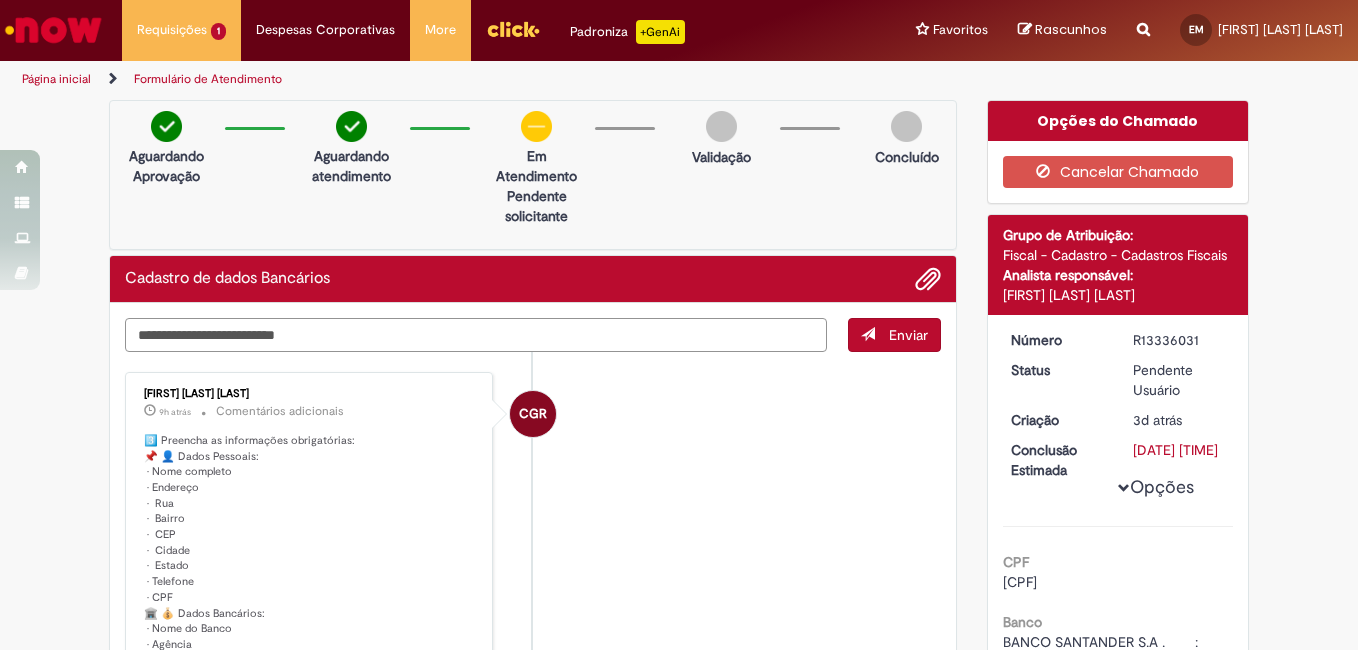 click at bounding box center [476, 335] 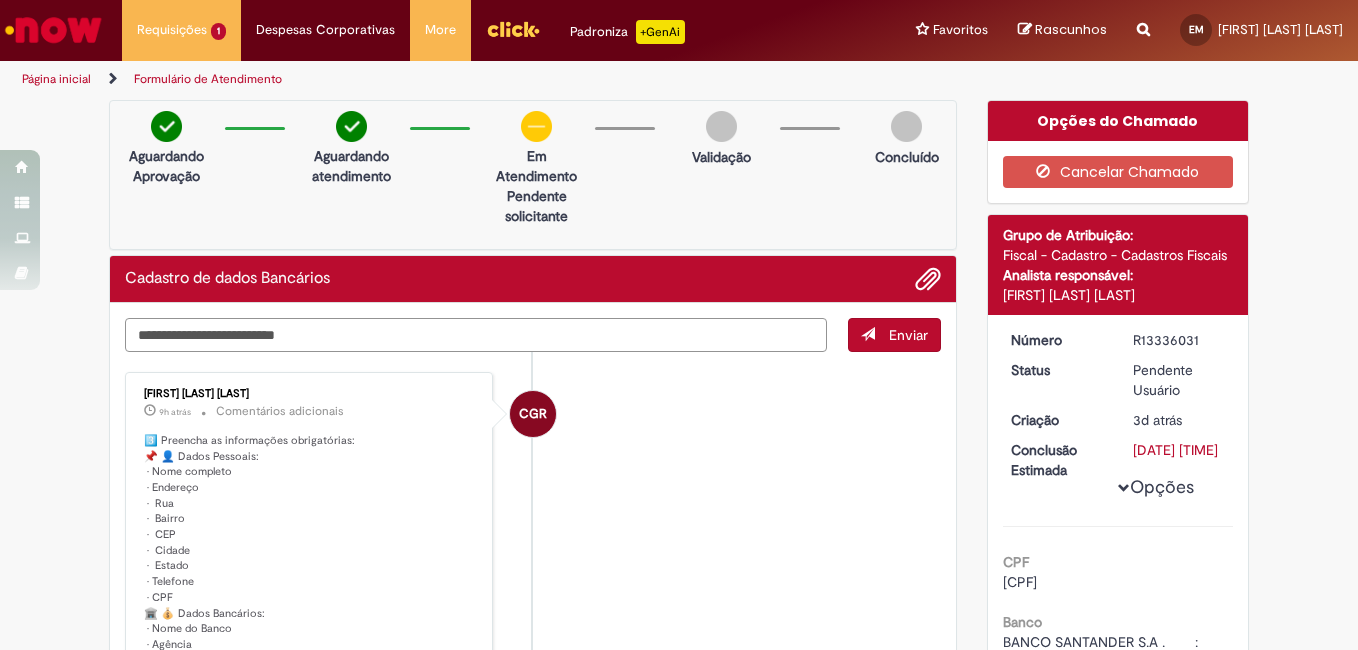 paste on "**********" 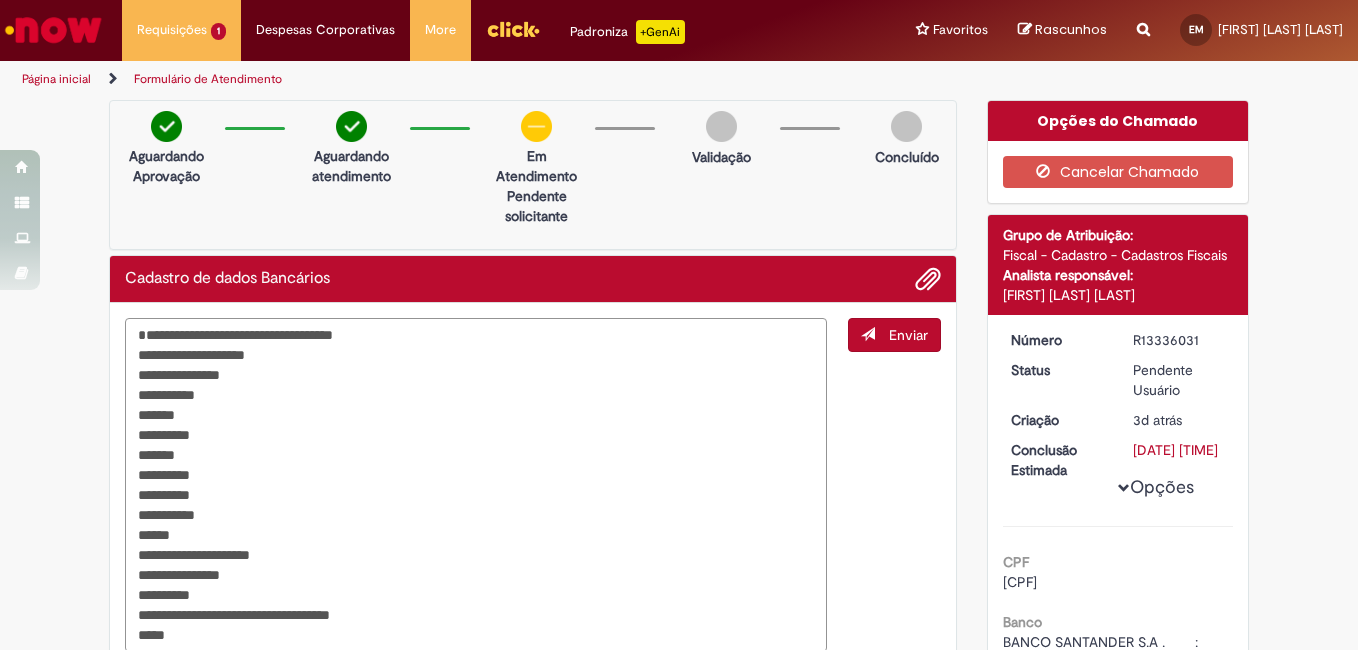 scroll, scrollTop: 100, scrollLeft: 0, axis: vertical 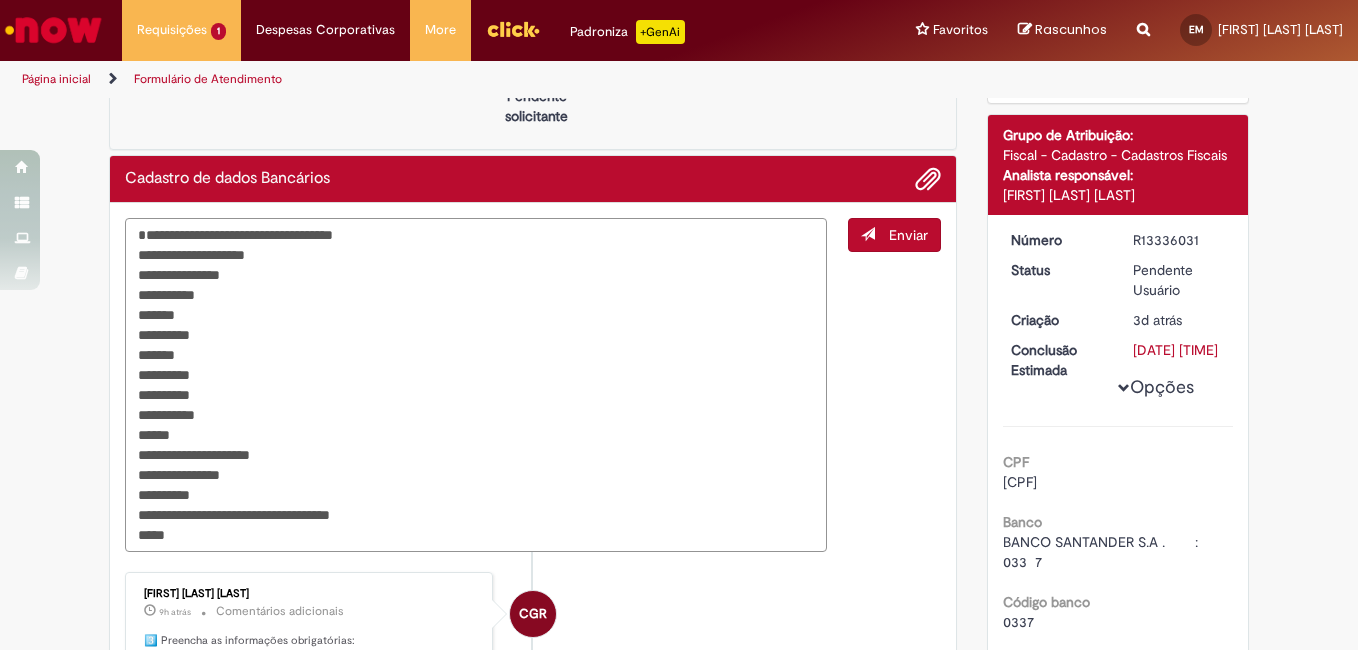 click on "**********" at bounding box center [476, 385] 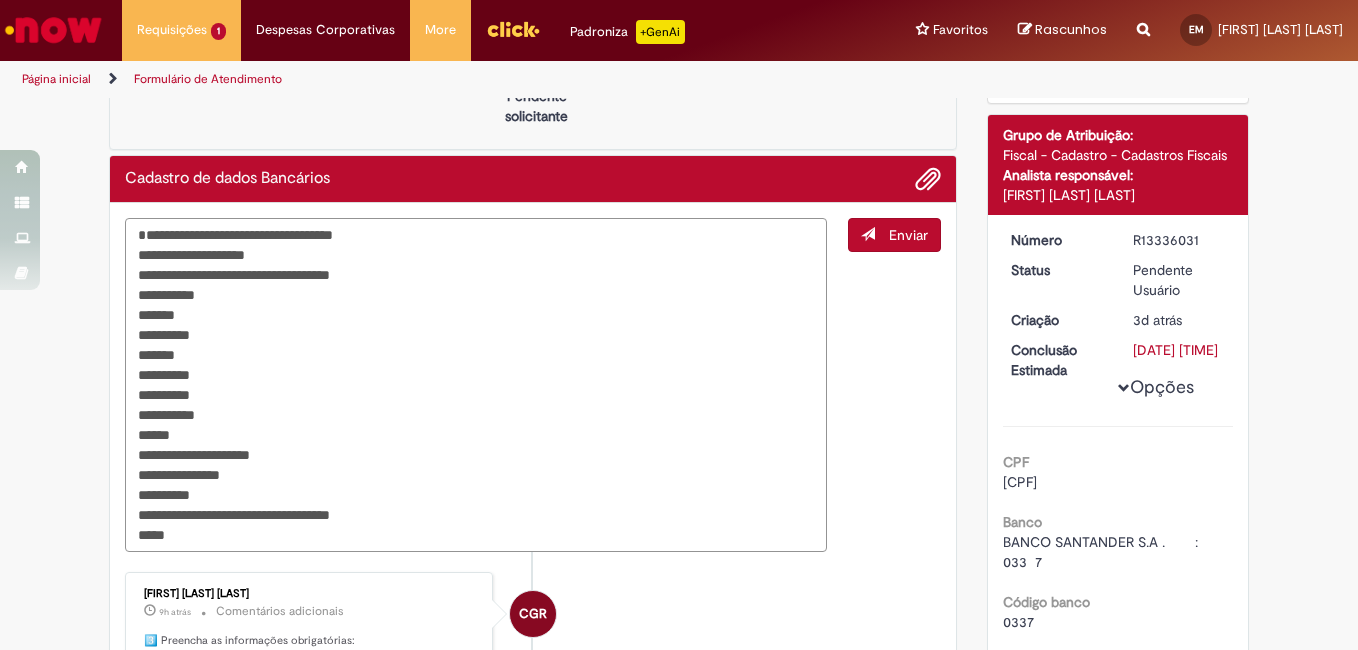 click on "**********" at bounding box center [476, 385] 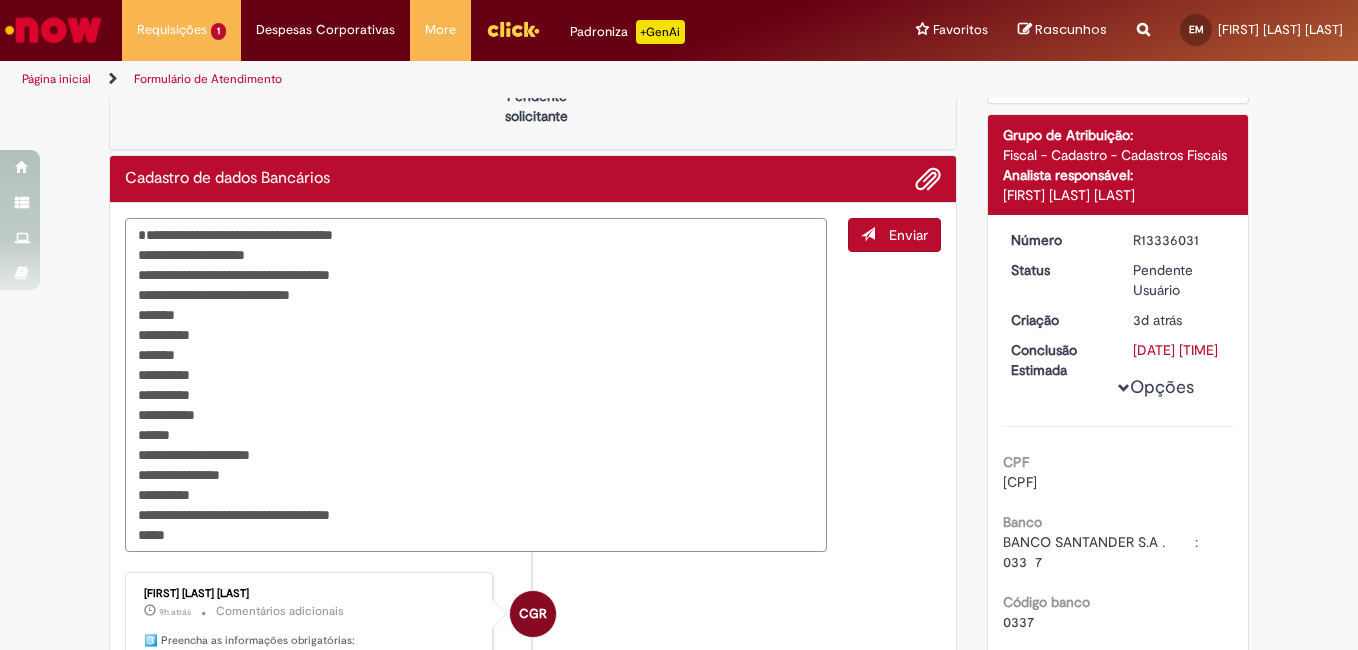 click on "**********" at bounding box center (476, 385) 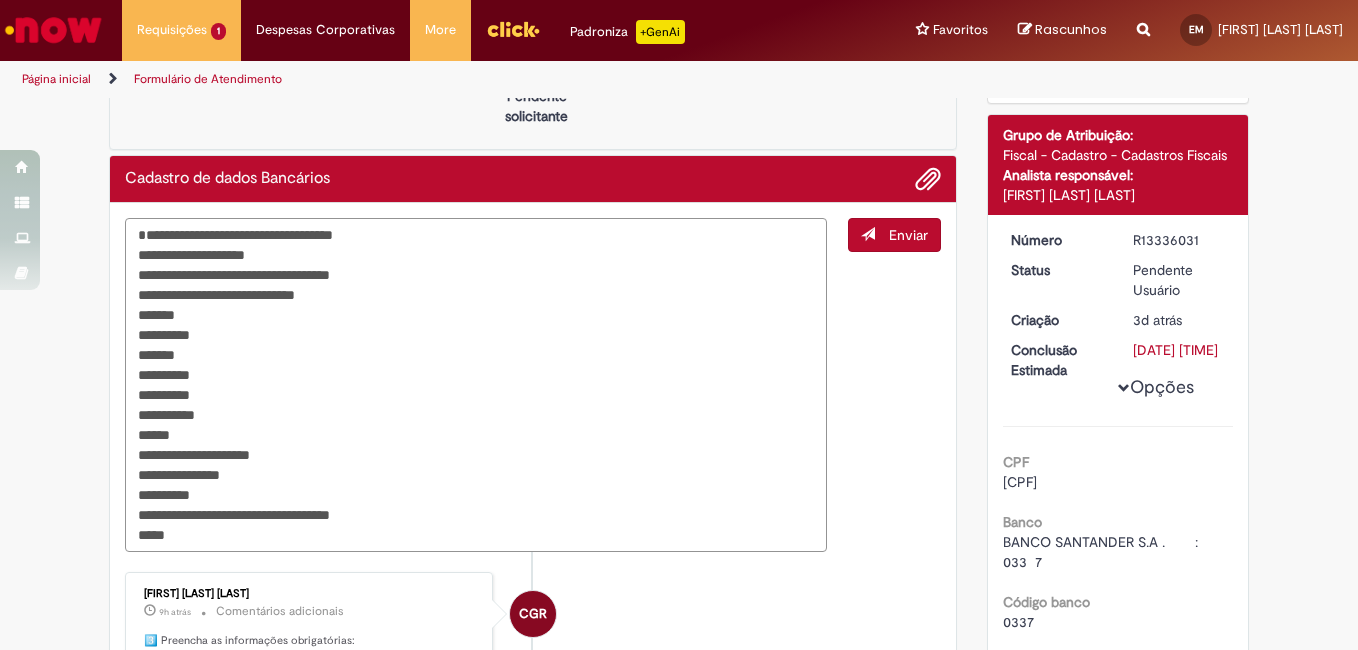 click on "**********" at bounding box center (476, 385) 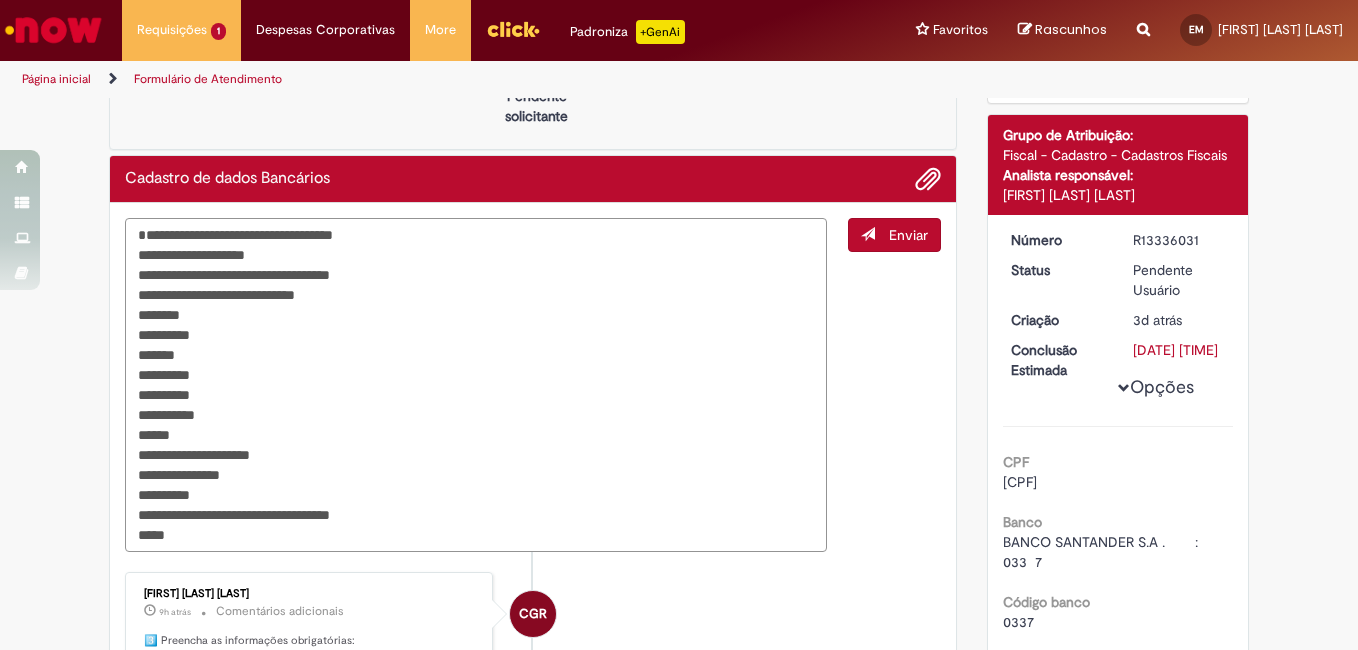 paste on "**********" 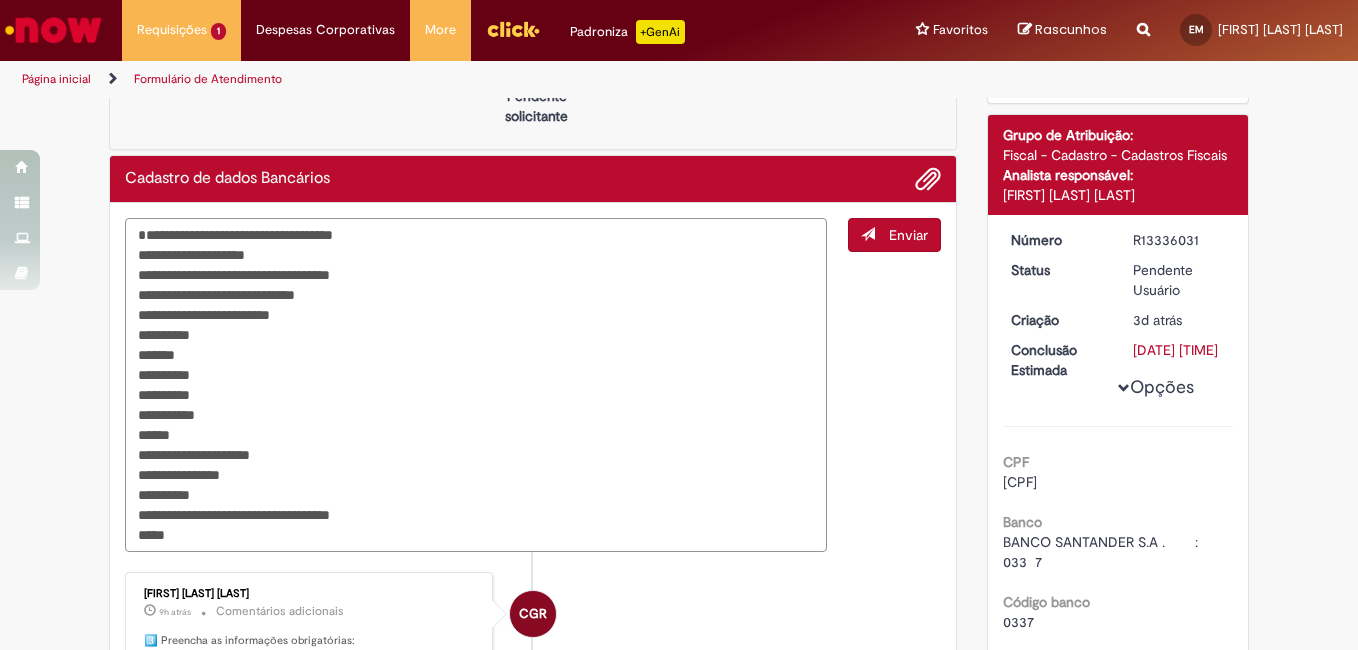 click on "**********" at bounding box center (476, 385) 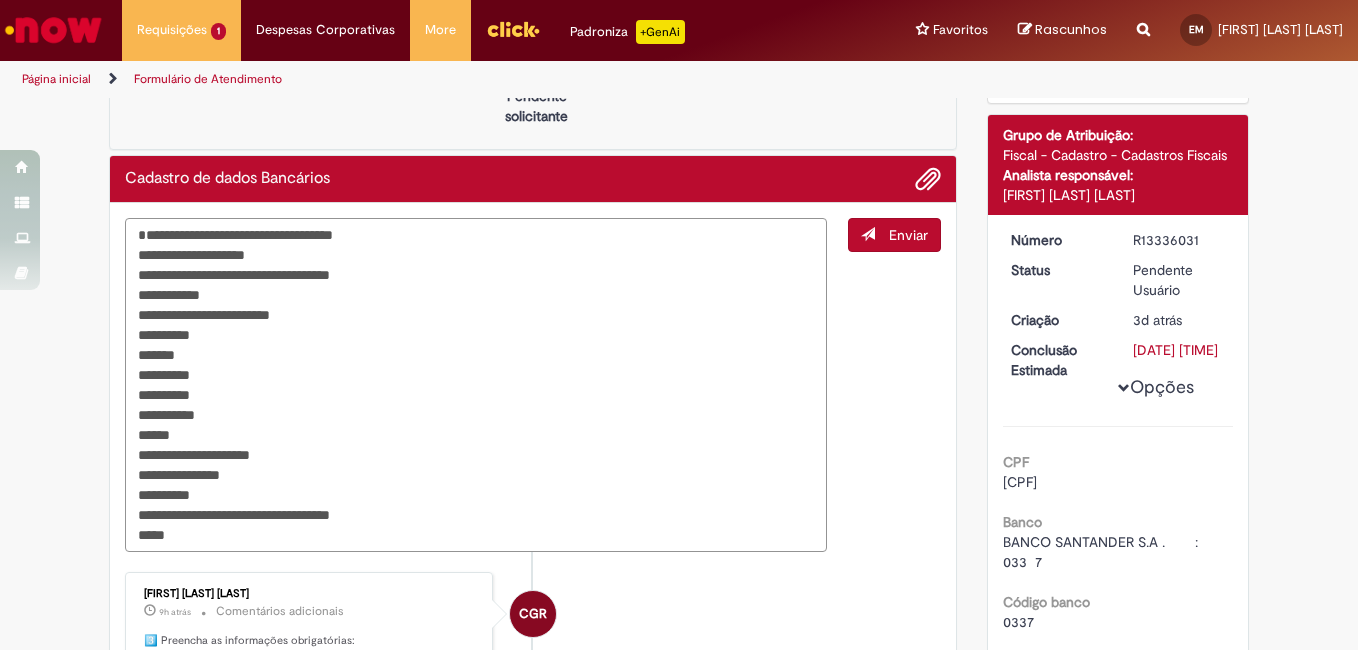 click on "**********" at bounding box center (476, 385) 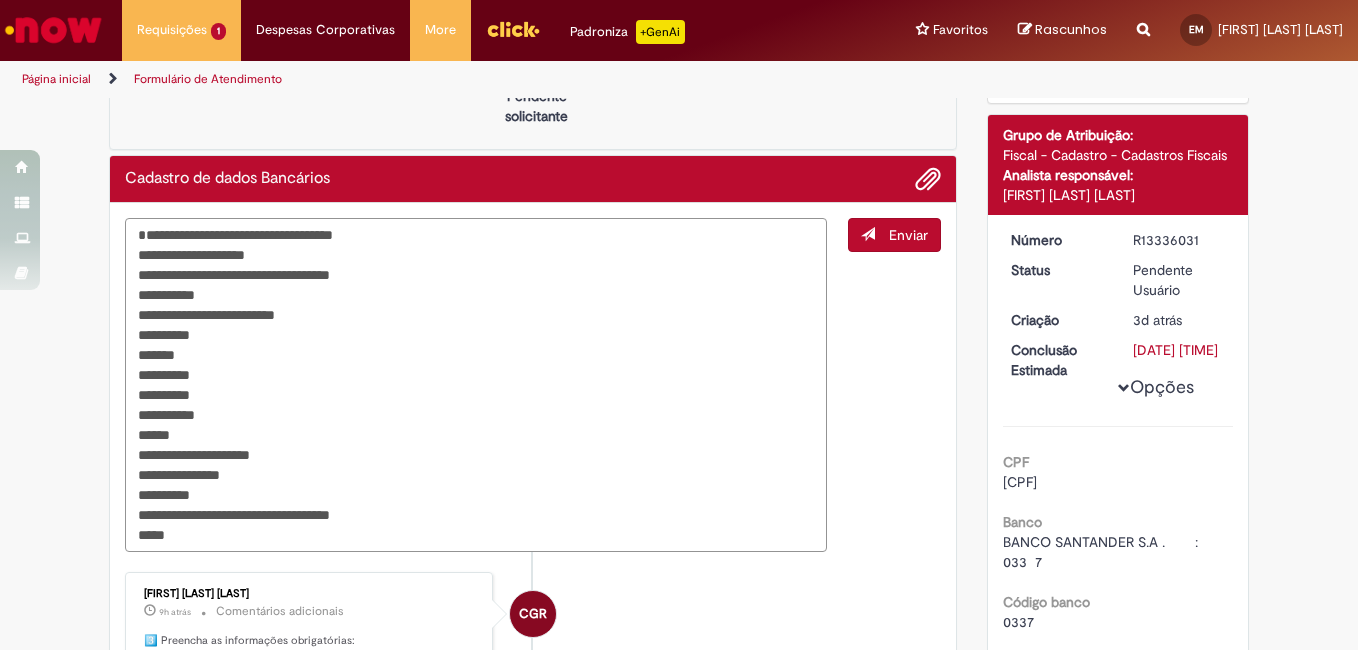 click on "**********" at bounding box center (476, 385) 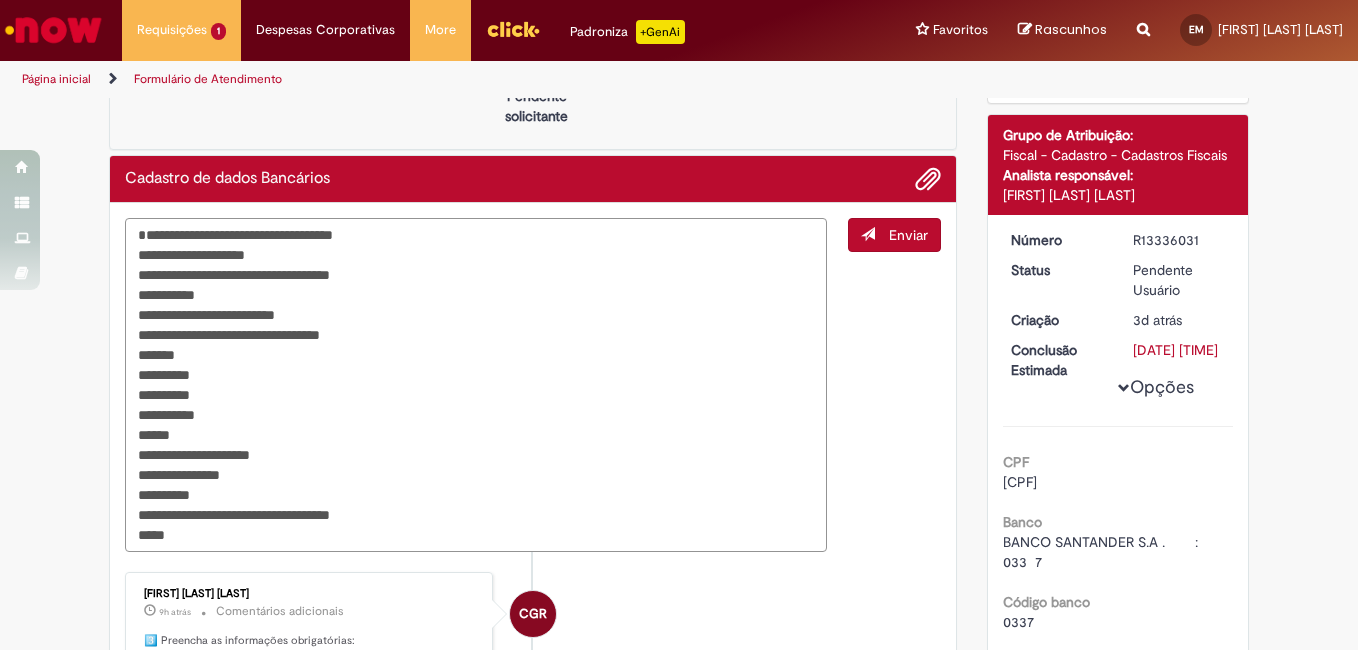 click on "**********" at bounding box center [476, 385] 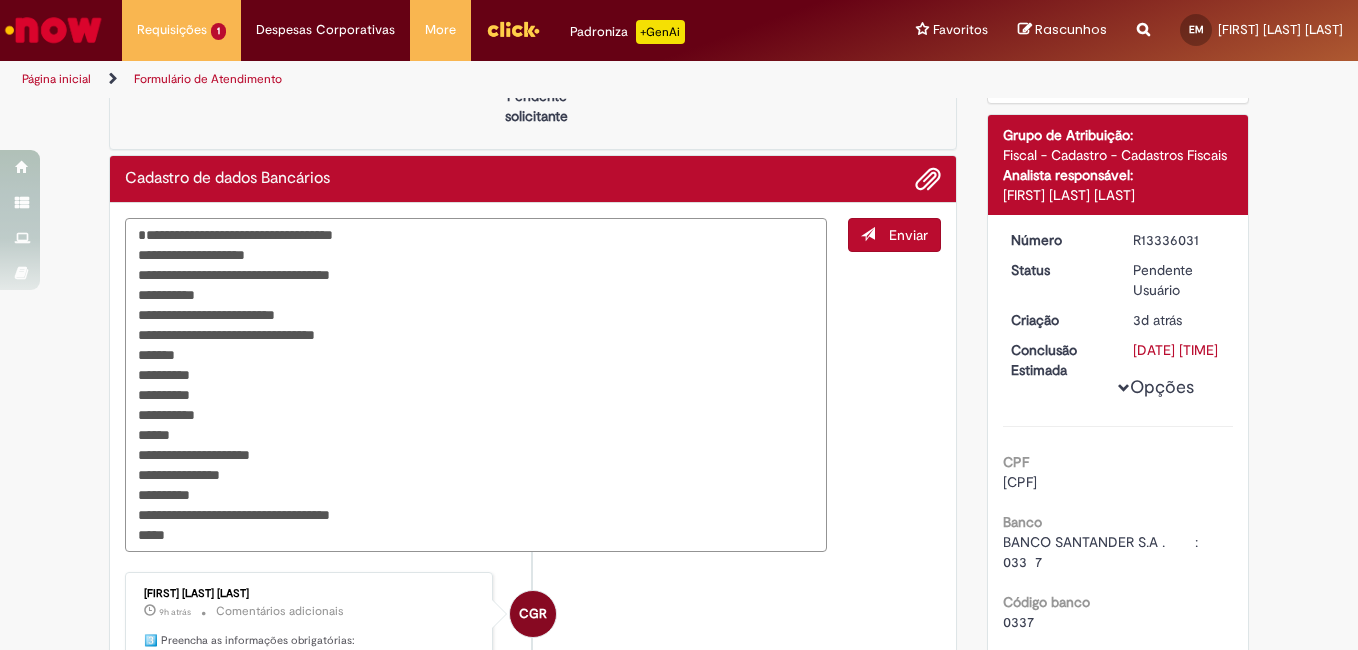 click on "**********" at bounding box center [476, 385] 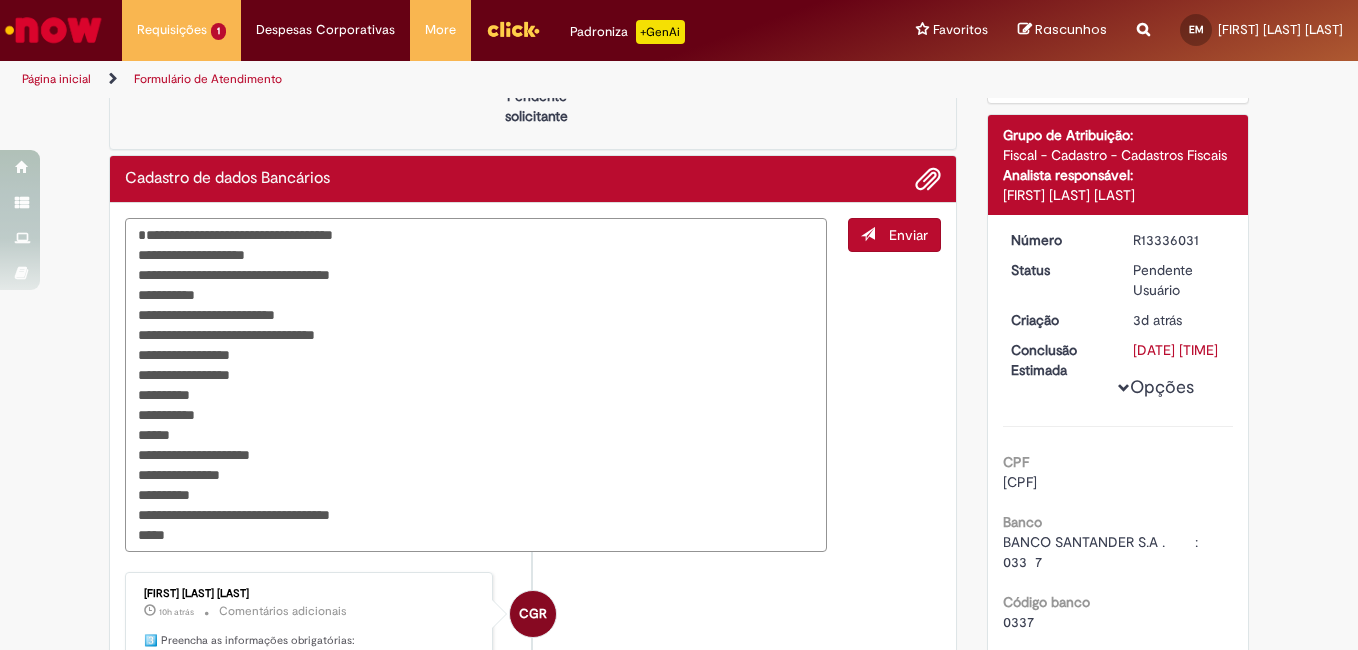 click on "**********" at bounding box center [476, 385] 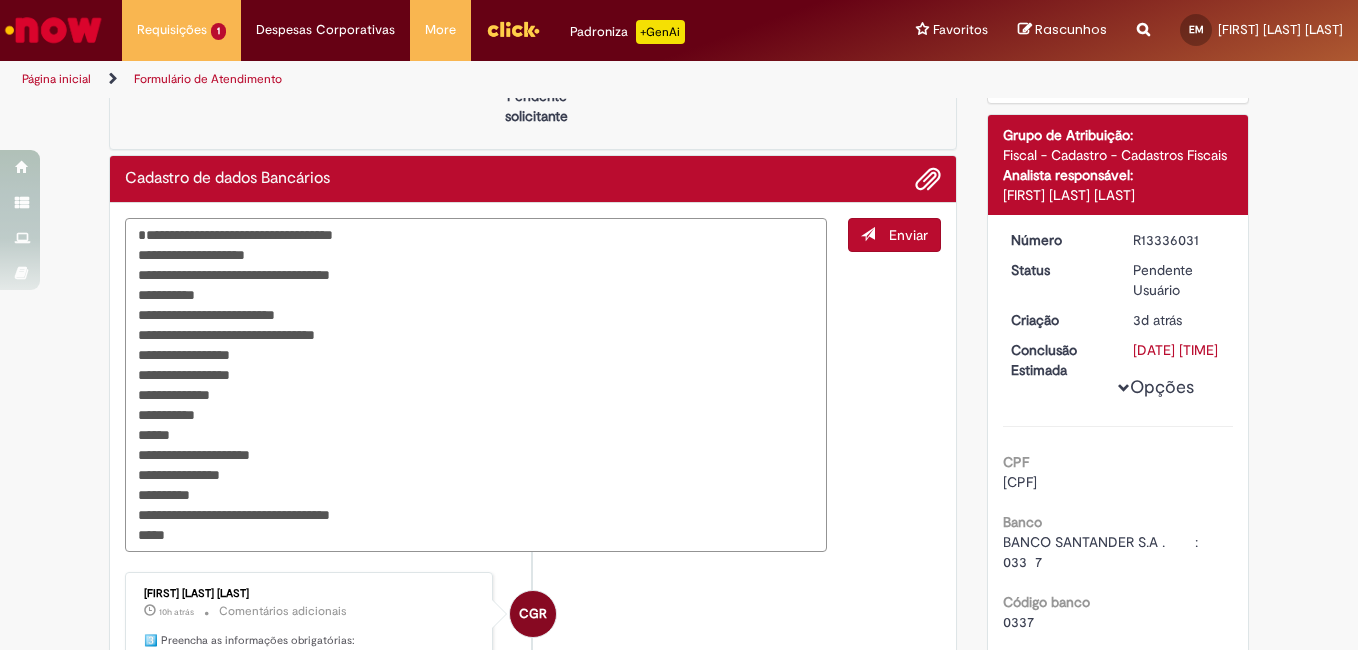 click on "**********" at bounding box center (476, 385) 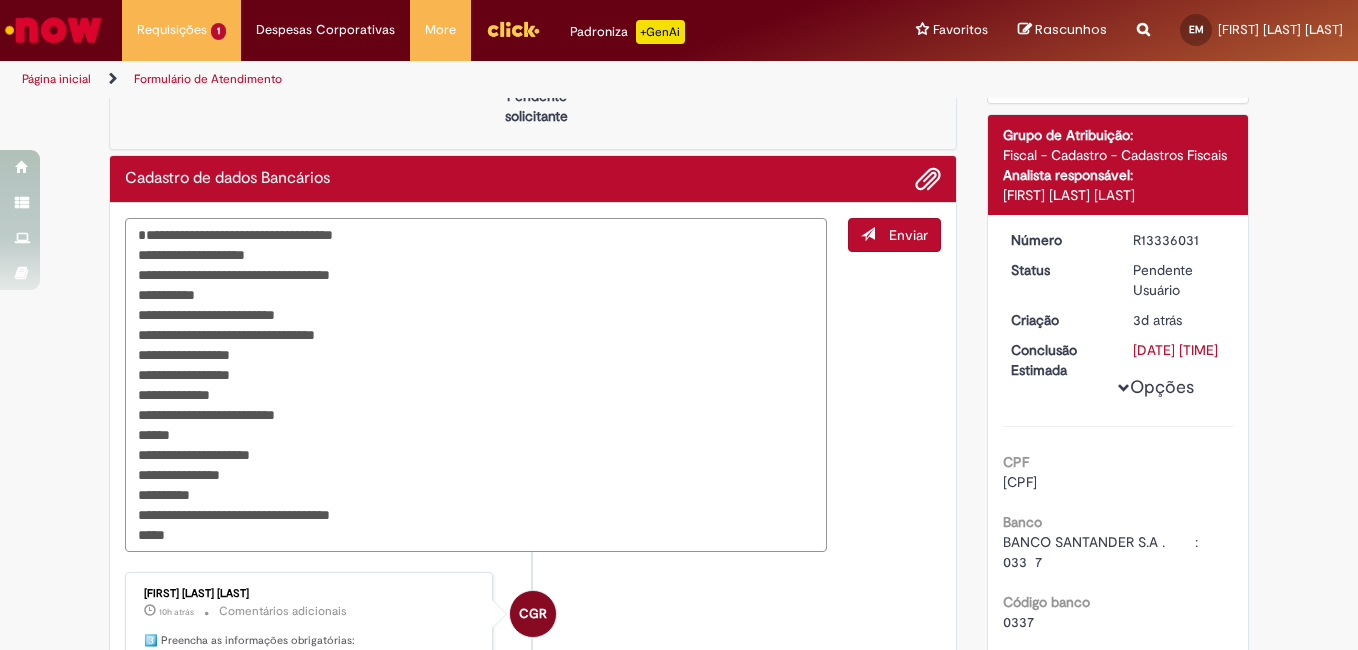 click on "**********" at bounding box center (476, 385) 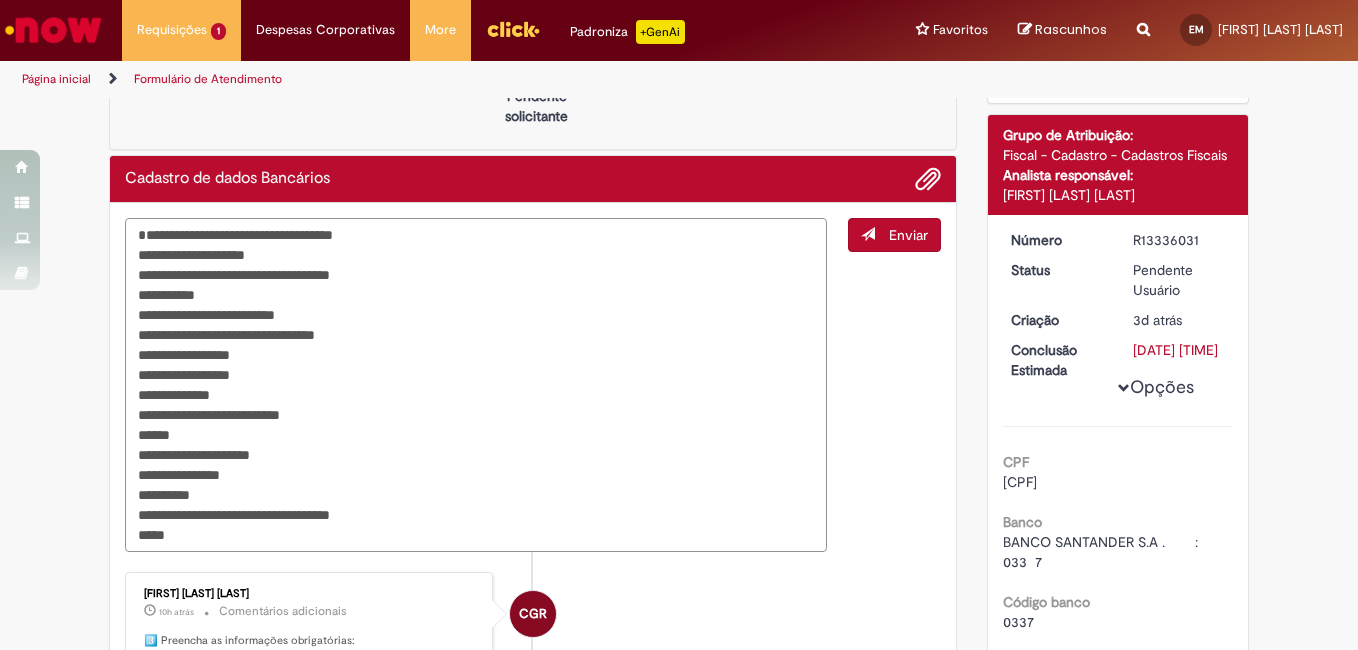 click on "**********" at bounding box center (476, 385) 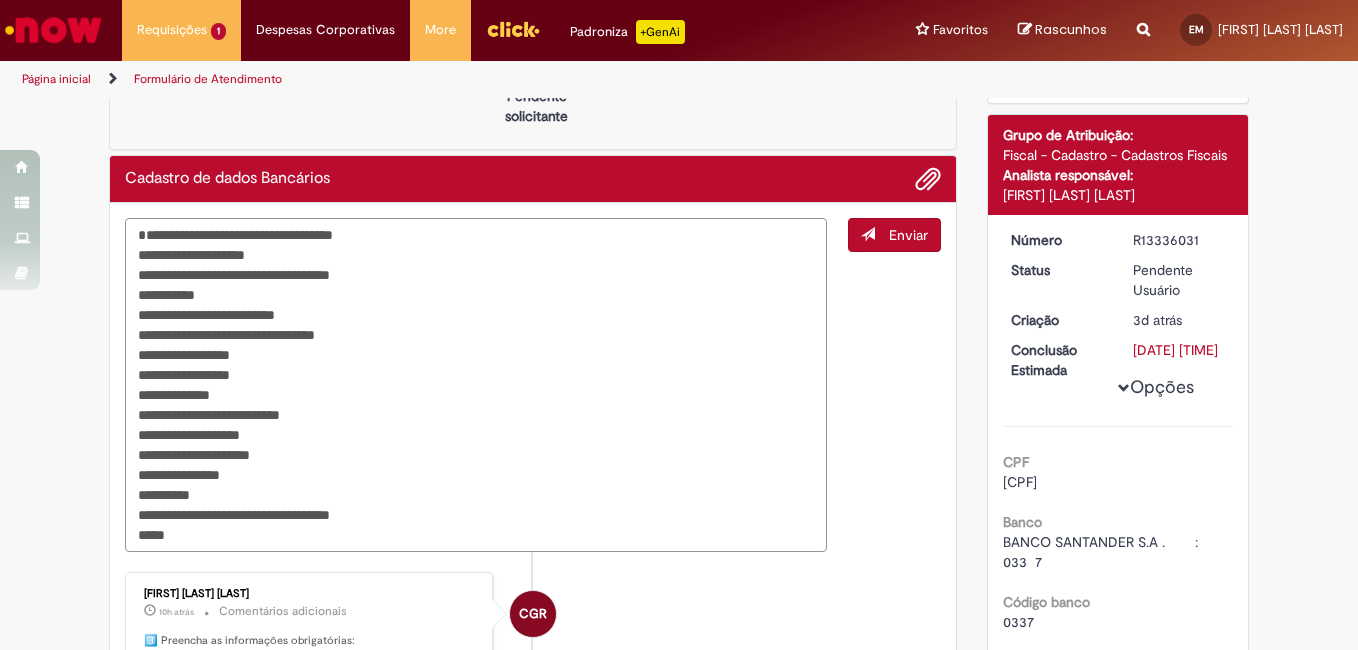 click on "**********" at bounding box center (476, 385) 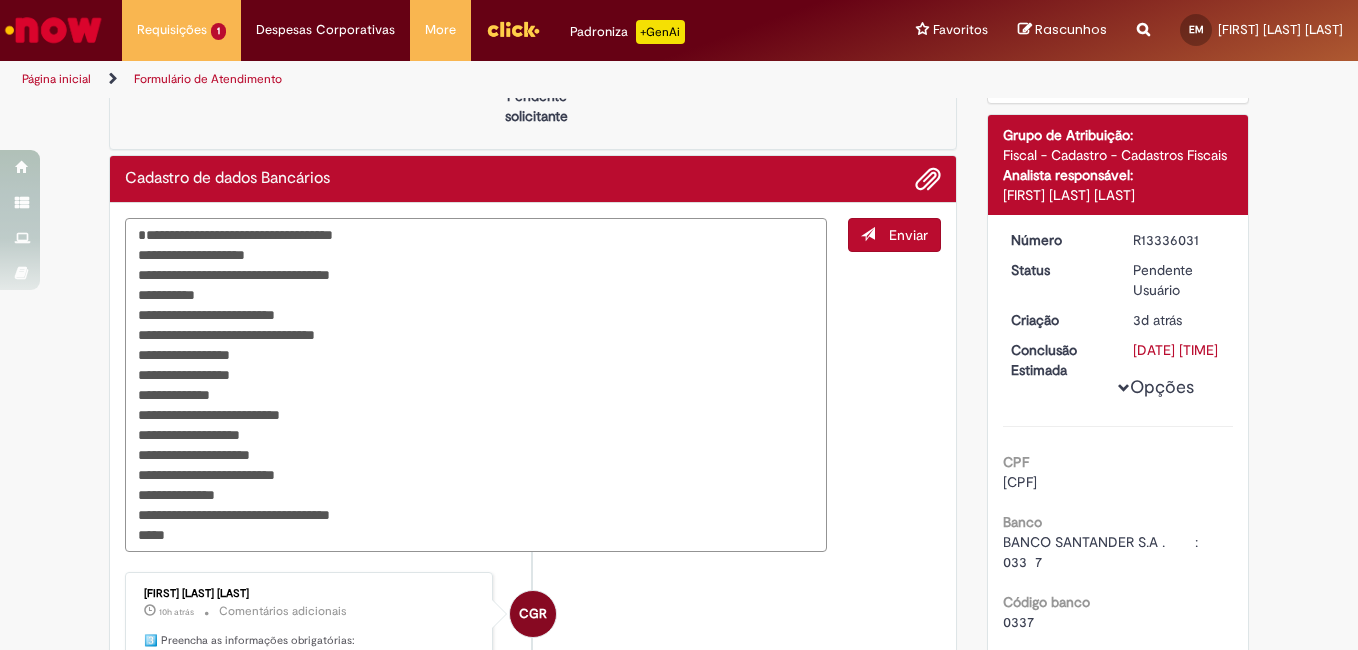 click on "**********" at bounding box center [476, 385] 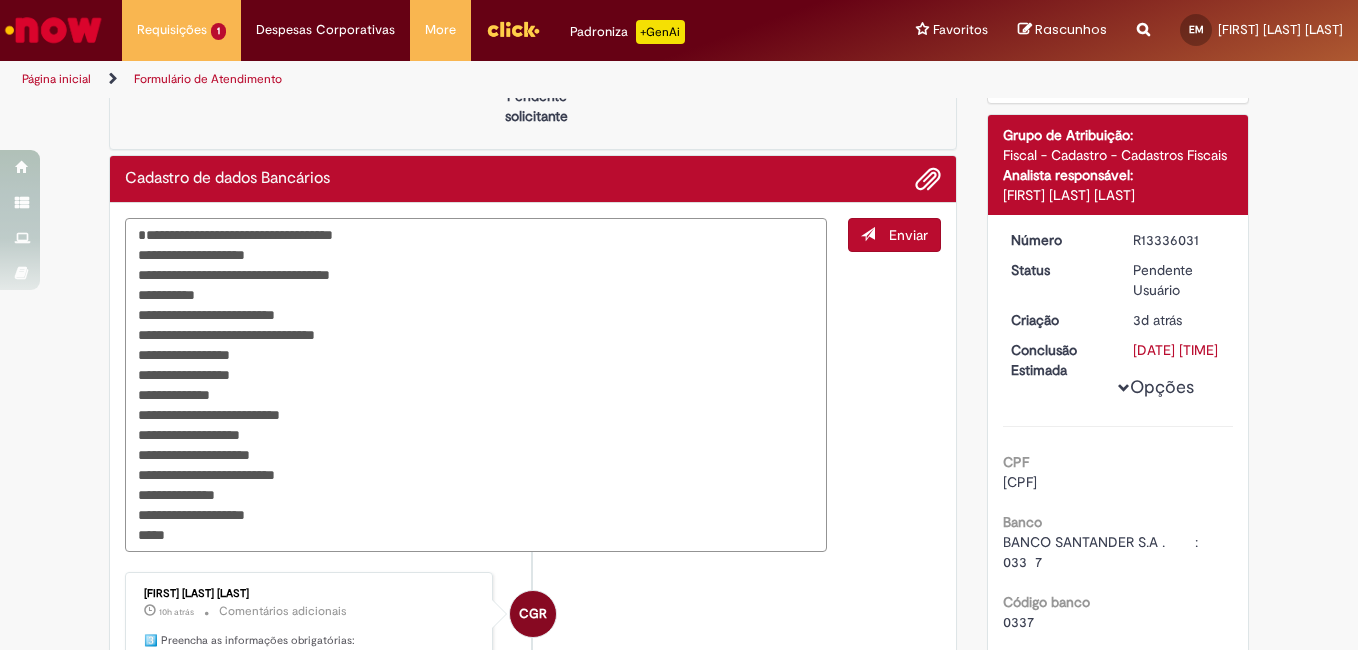 click on "**********" at bounding box center (476, 385) 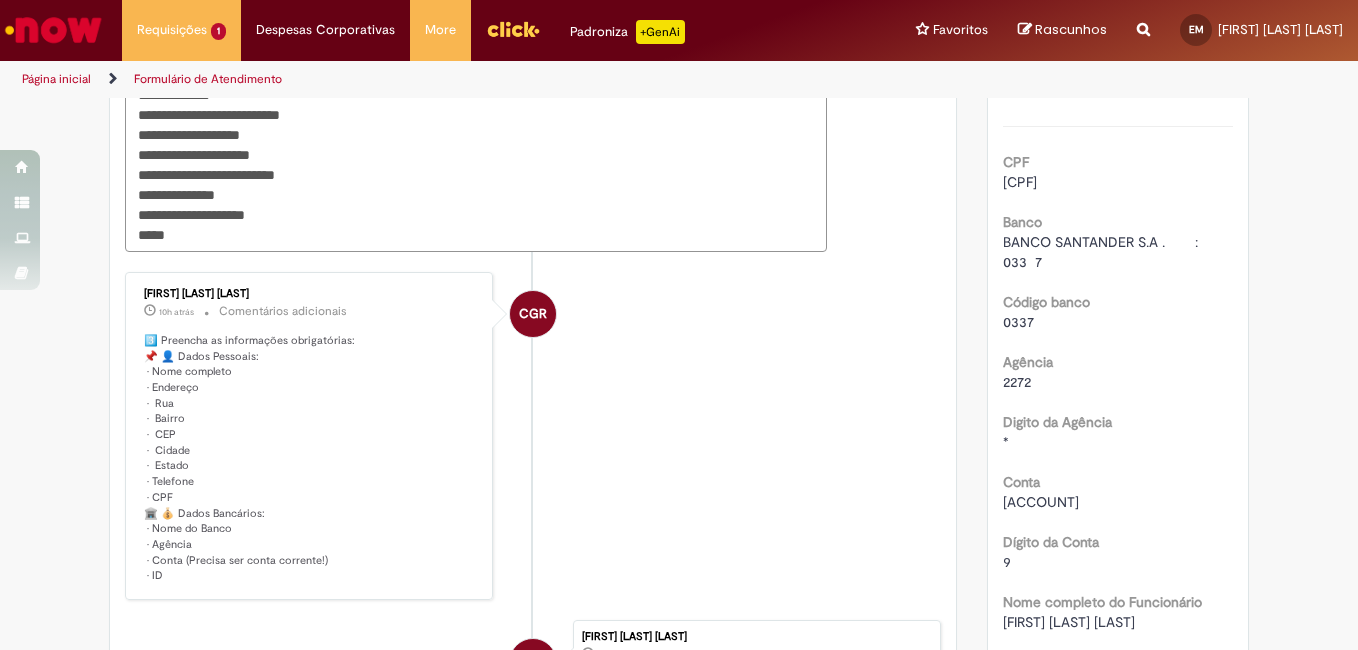scroll, scrollTop: 200, scrollLeft: 0, axis: vertical 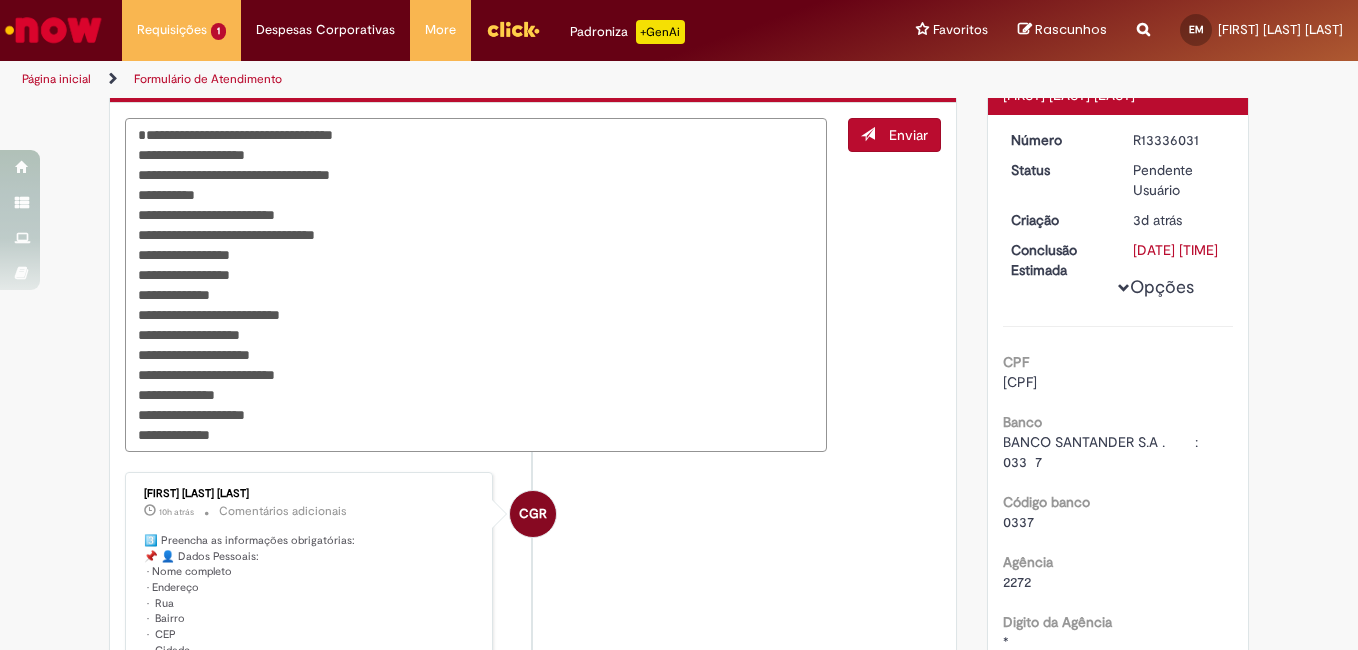 drag, startPoint x: 248, startPoint y: 177, endPoint x: 382, endPoint y: 176, distance: 134.00374 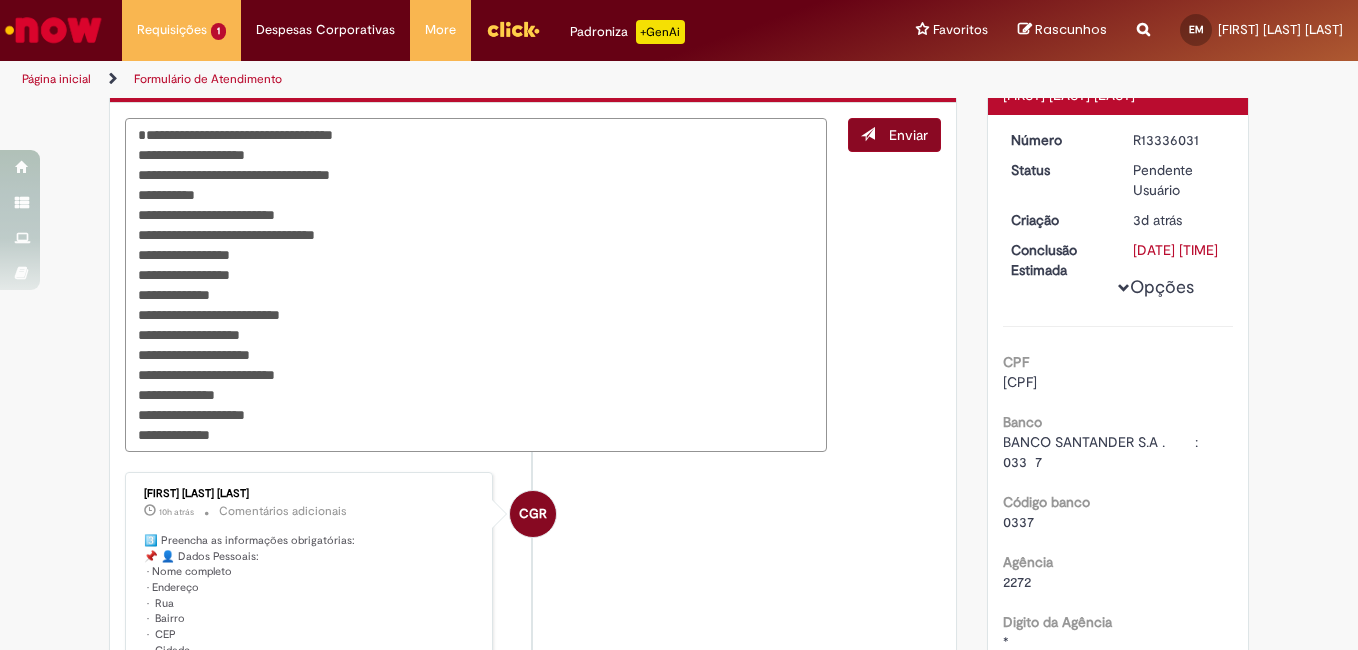 type on "**********" 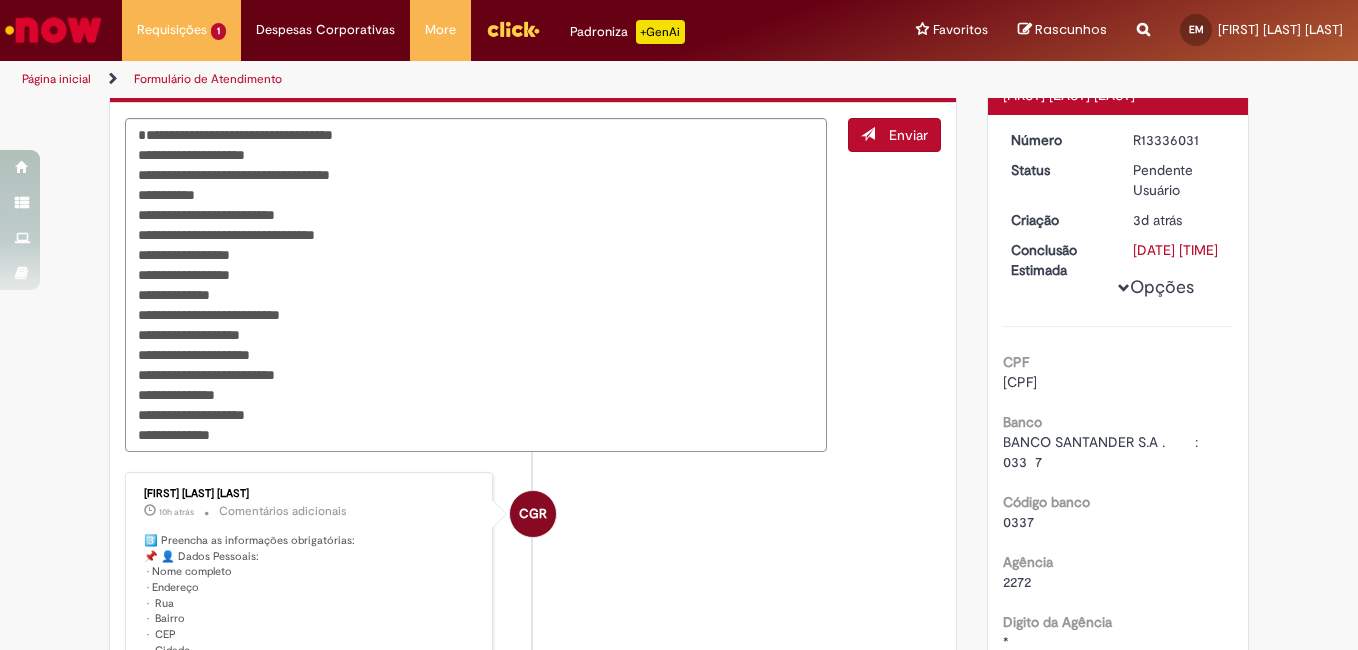 click on "Enviar" at bounding box center (894, 135) 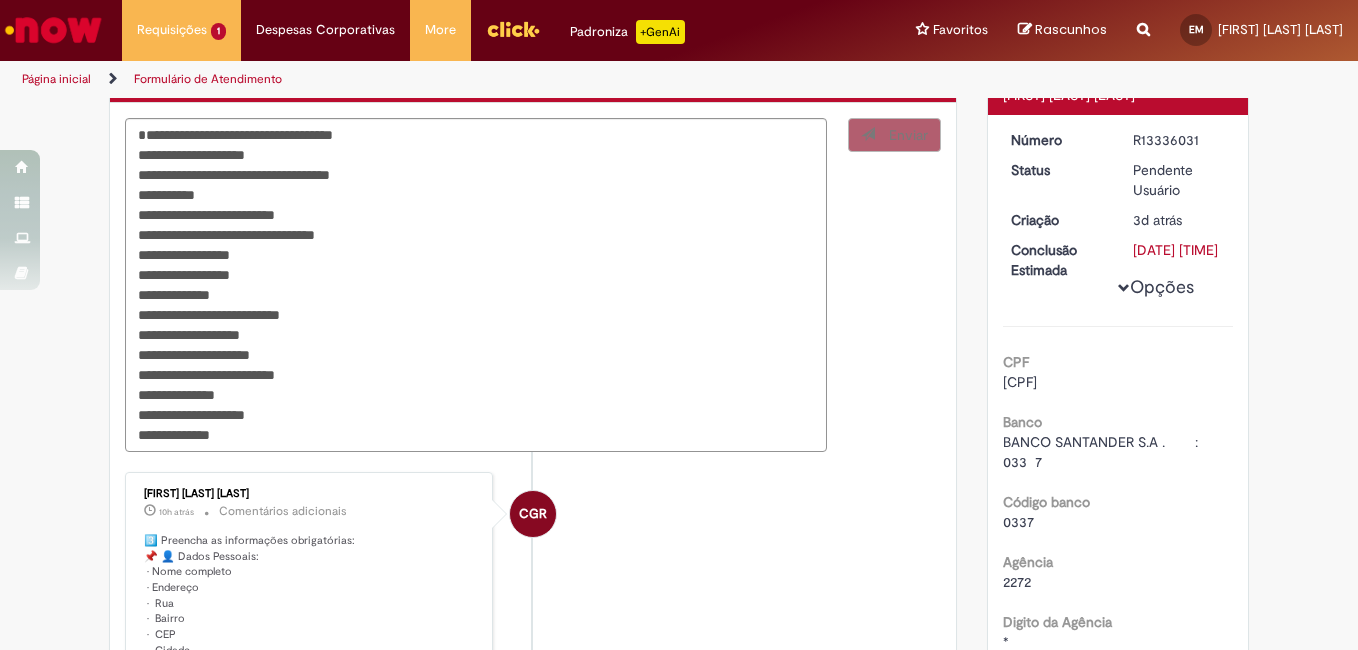 type 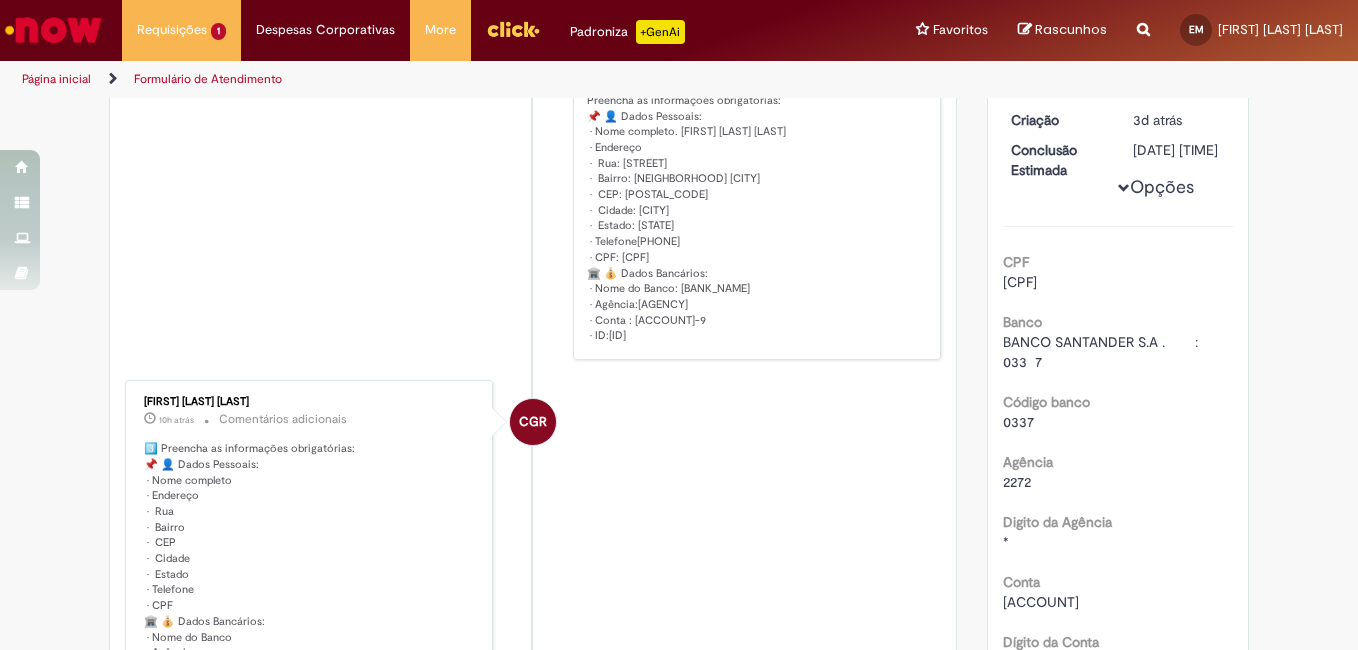 scroll, scrollTop: 0, scrollLeft: 0, axis: both 